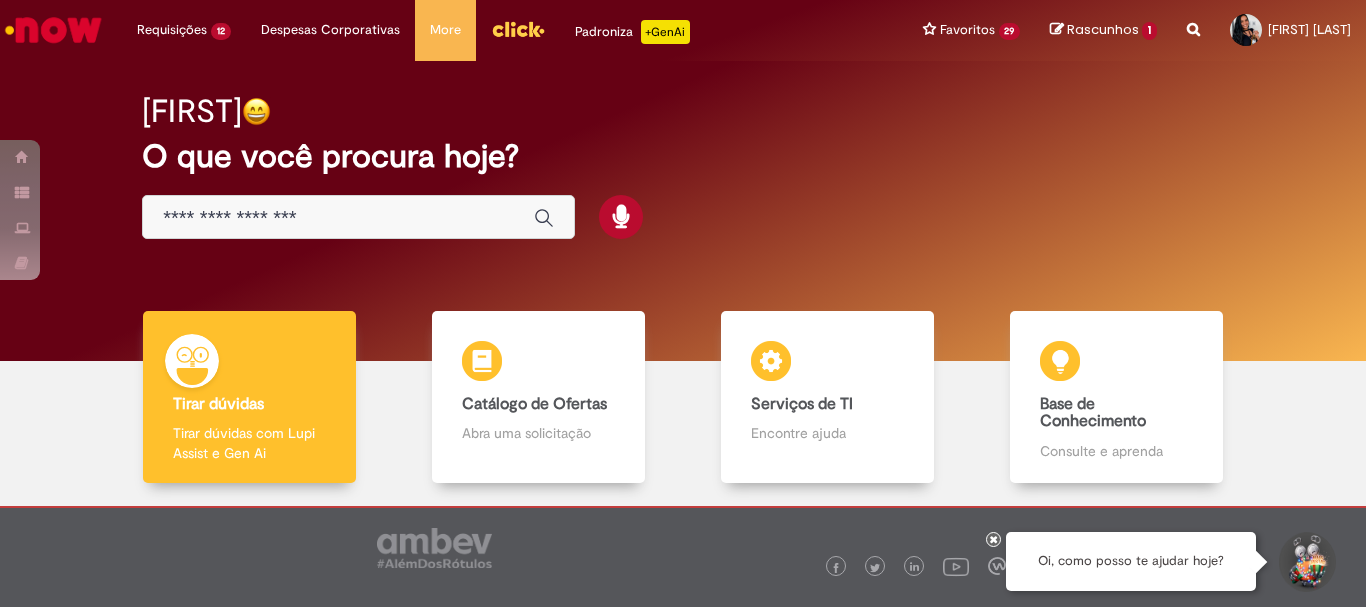 scroll, scrollTop: 0, scrollLeft: 0, axis: both 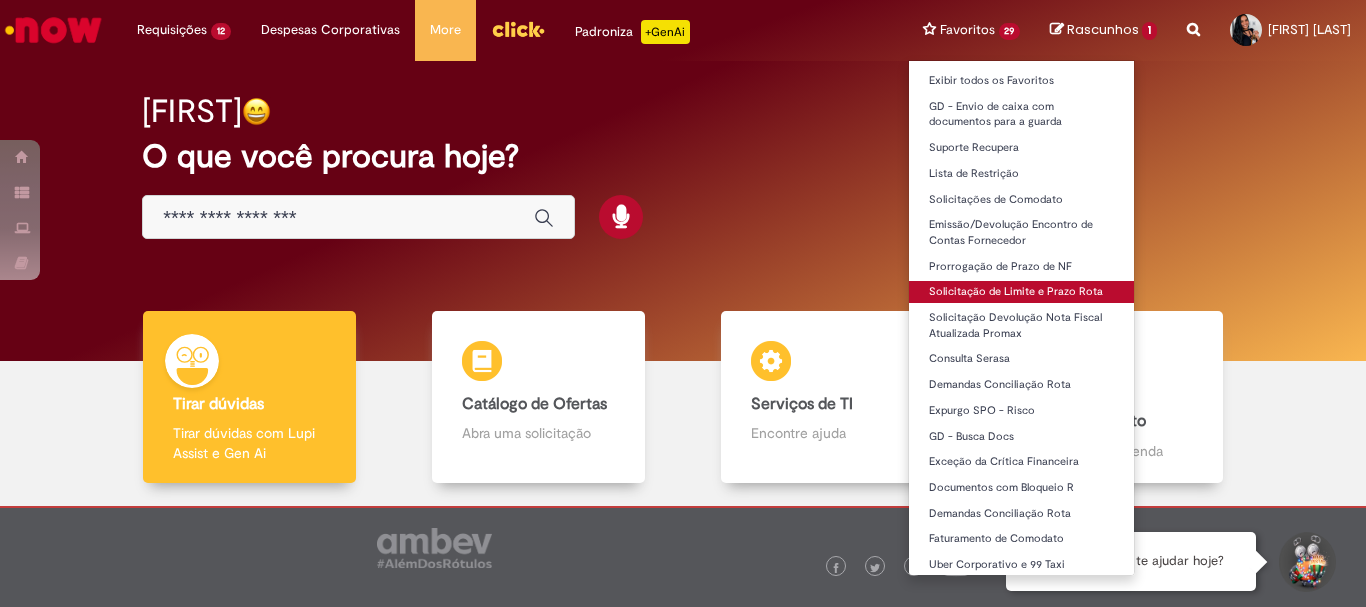 click on "Solicitação de Limite e Prazo Rota" at bounding box center [1022, 292] 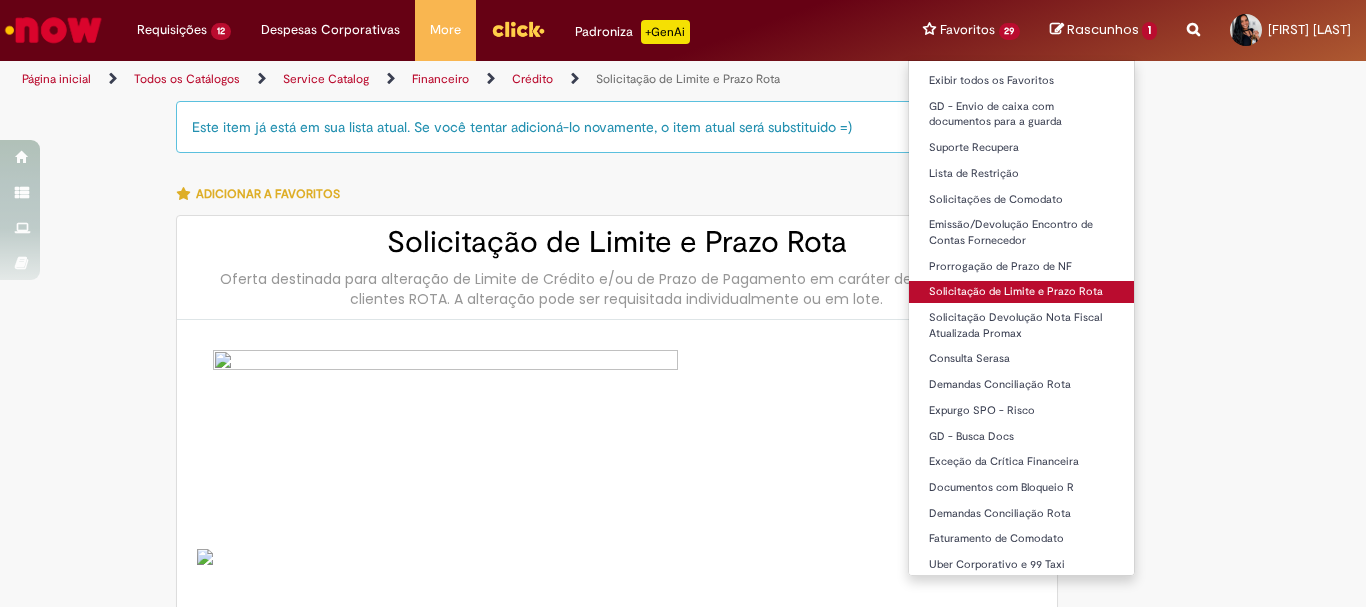 type on "********" 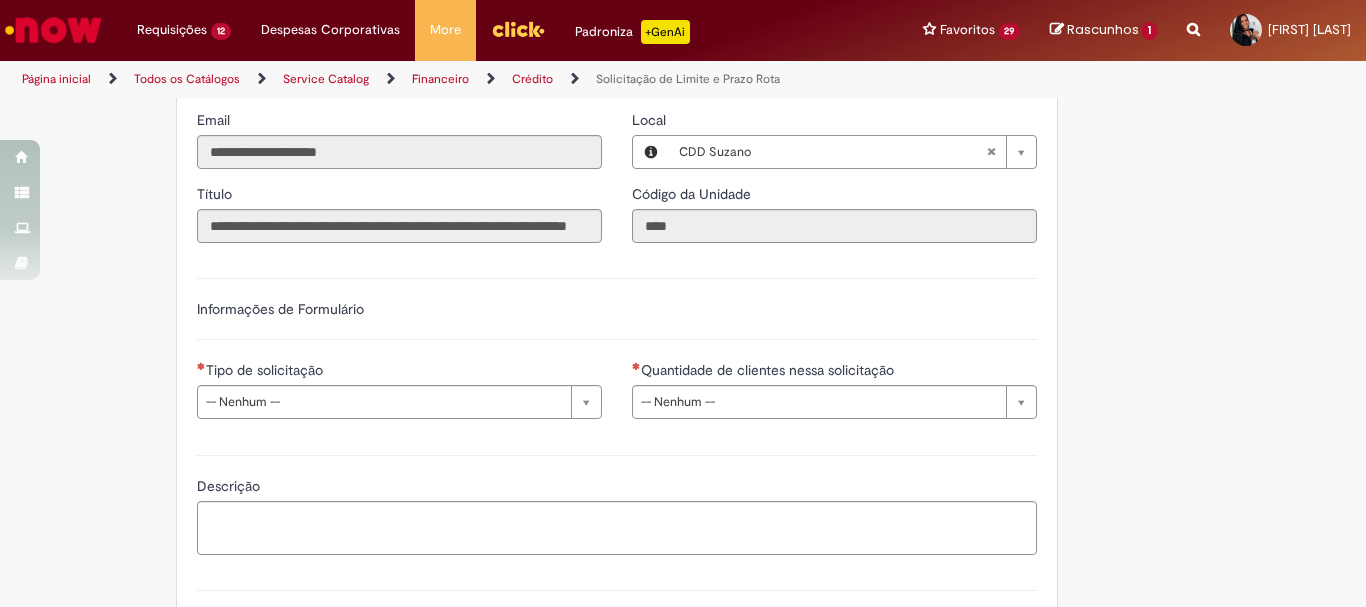 scroll, scrollTop: 1100, scrollLeft: 0, axis: vertical 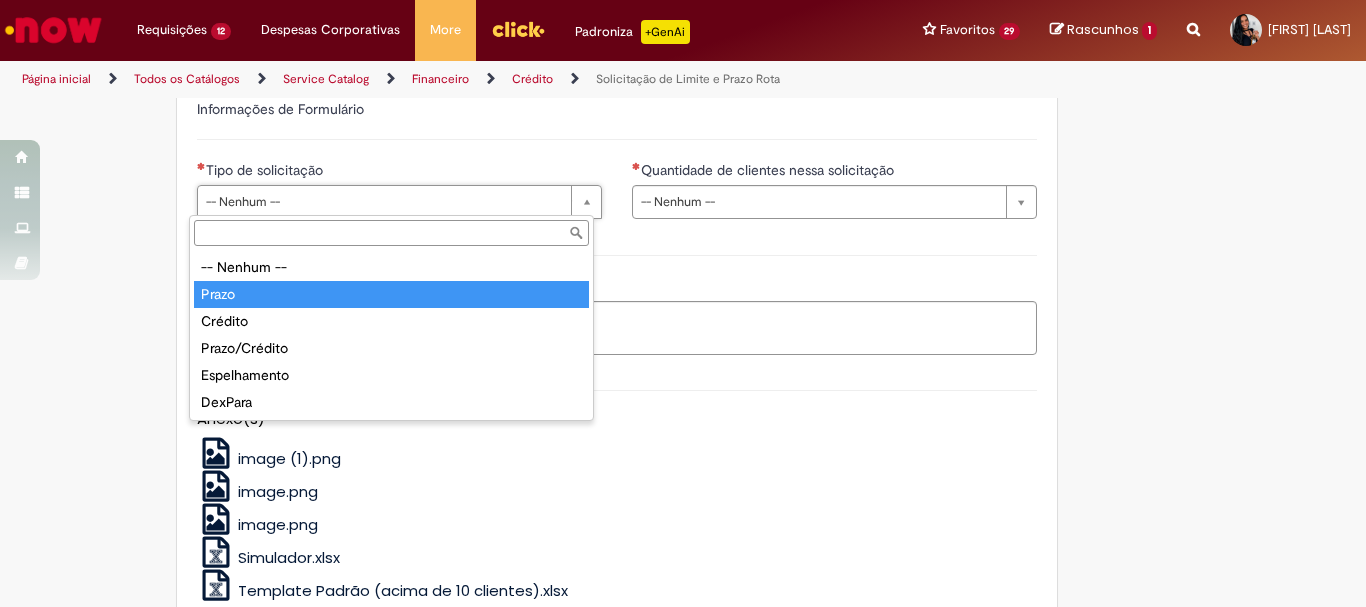 drag, startPoint x: 270, startPoint y: 295, endPoint x: 910, endPoint y: 176, distance: 650.9693 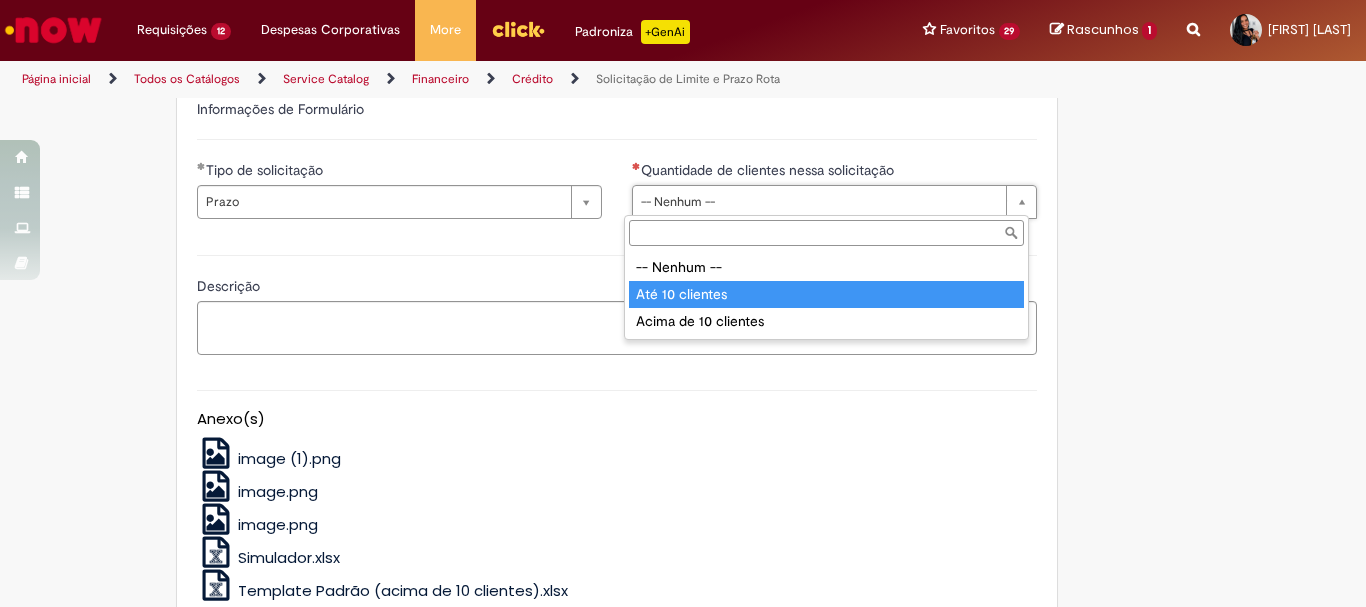 type on "**********" 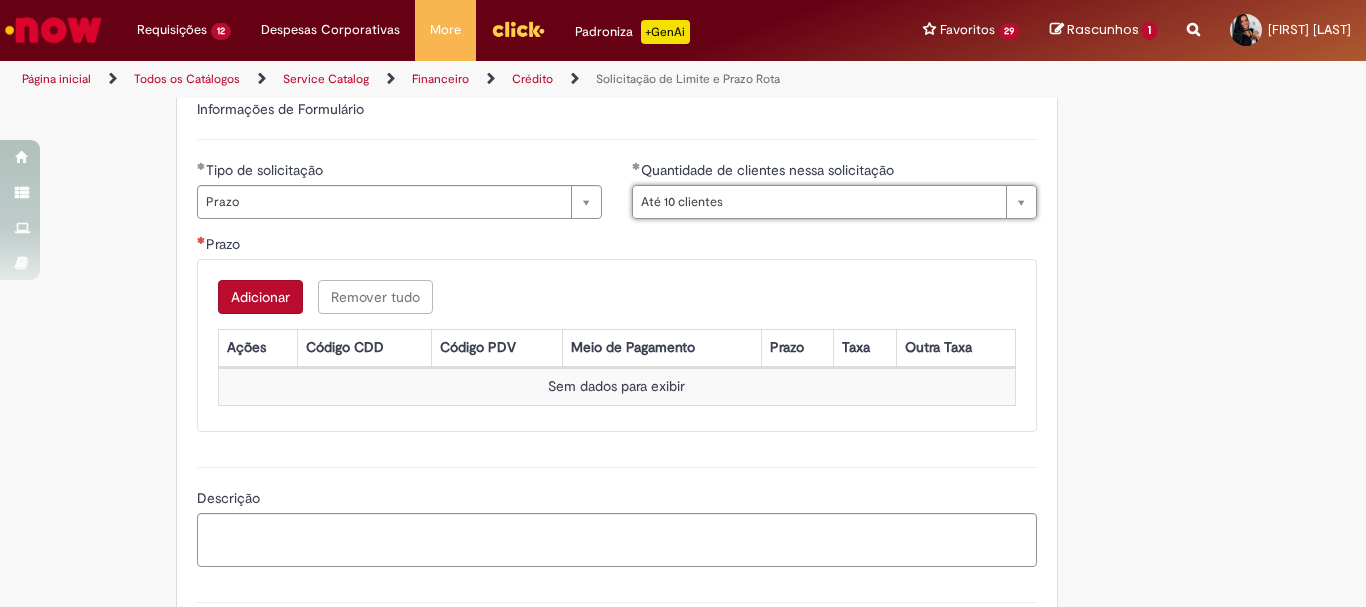 click on "Adicionar" at bounding box center [260, 297] 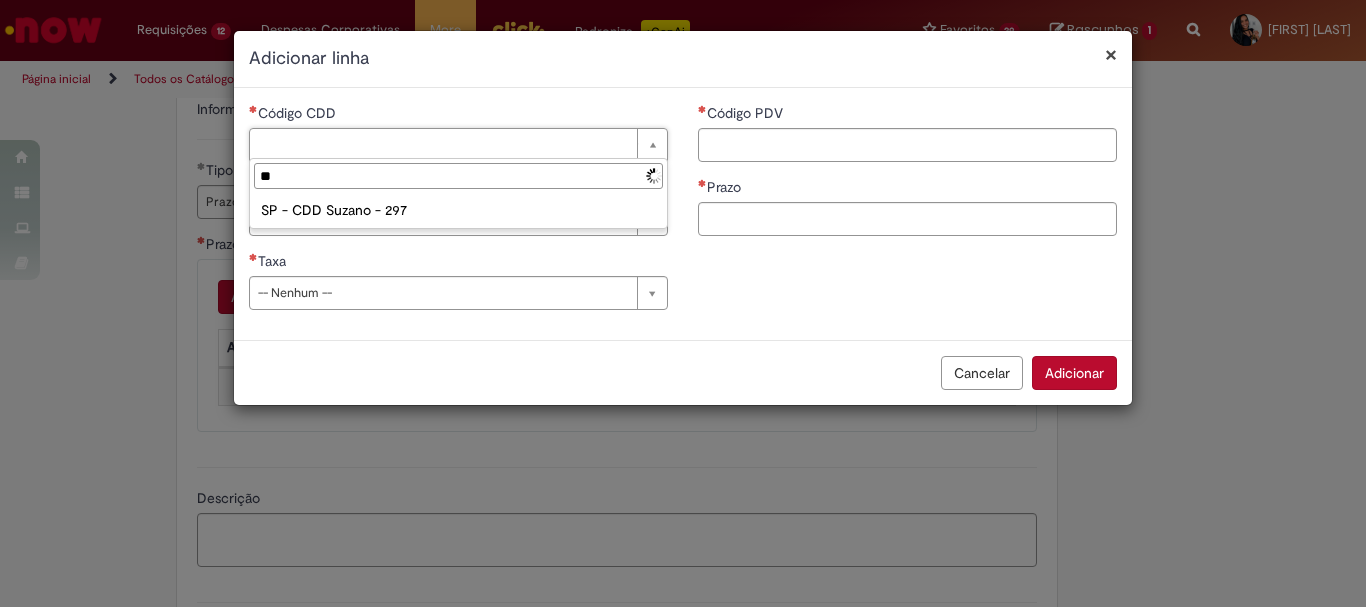 type on "*" 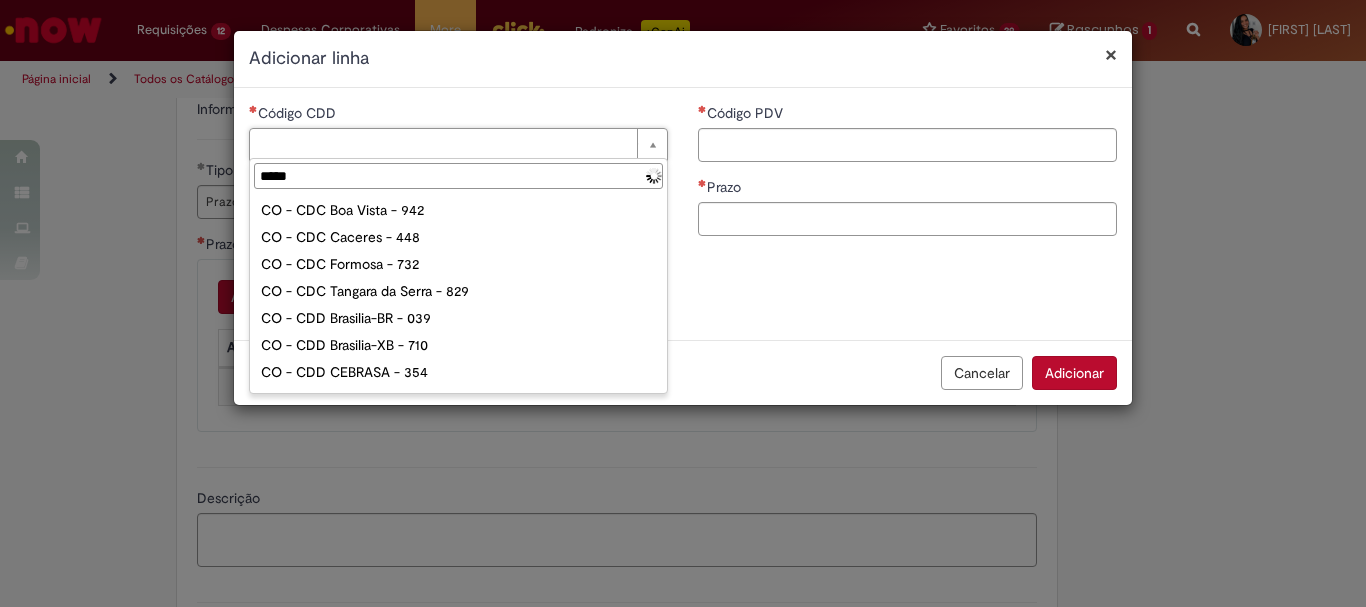 type on "******" 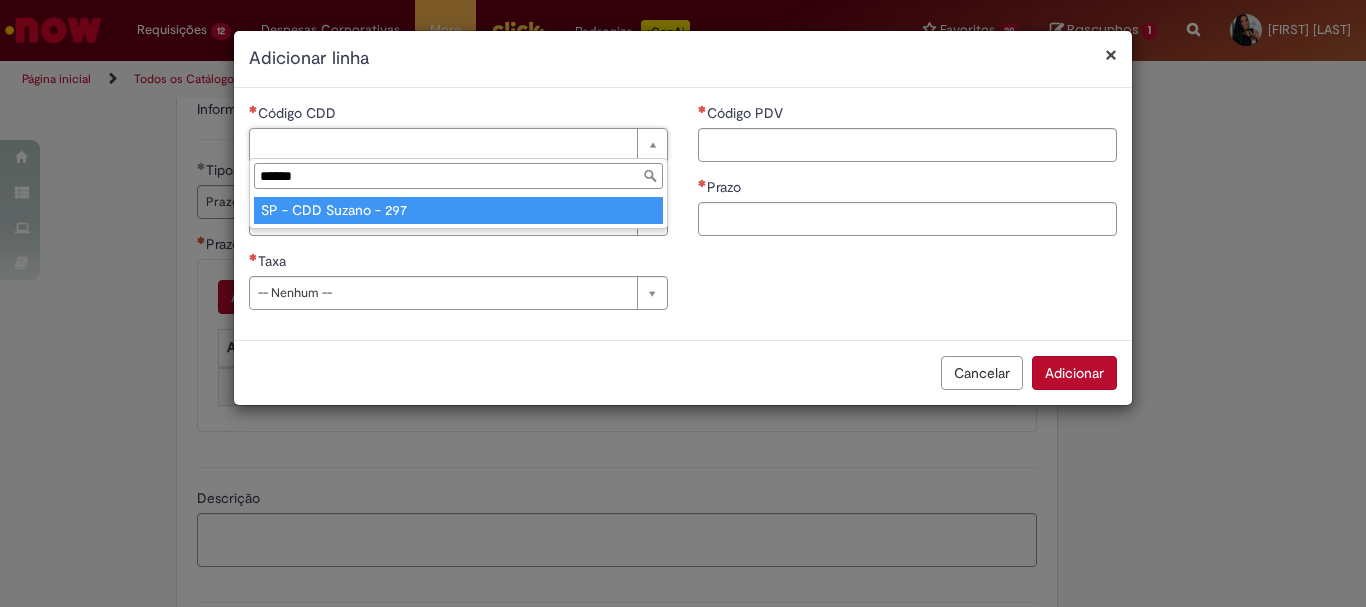 type on "**********" 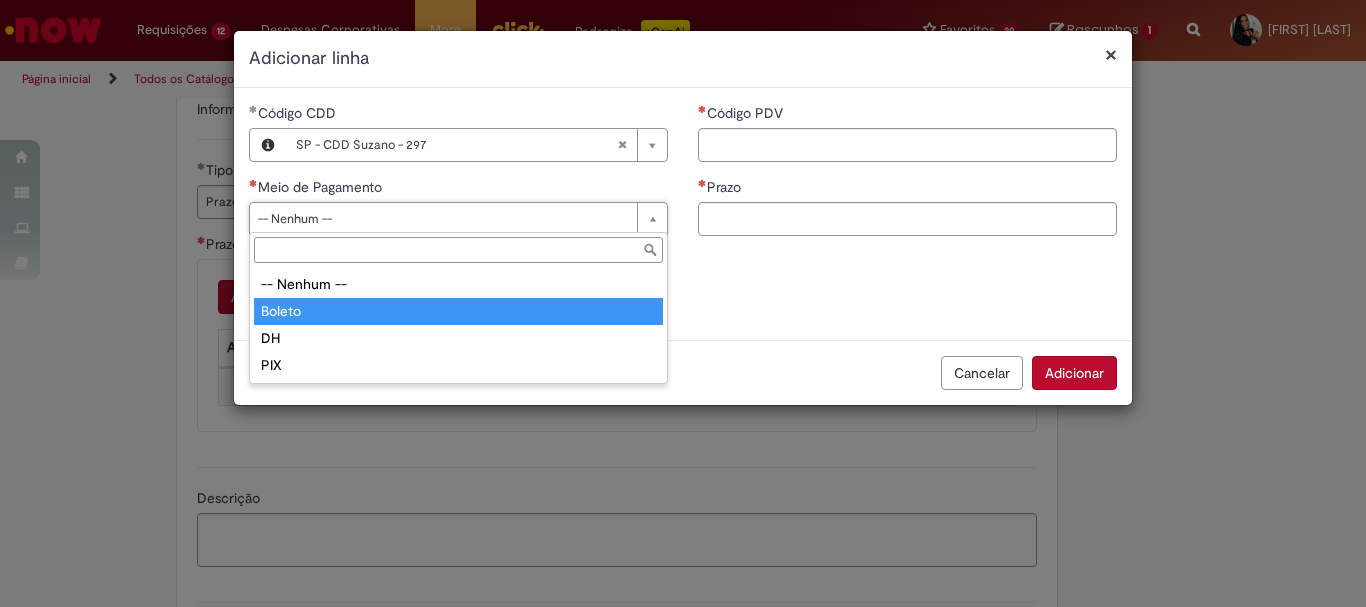 type on "******" 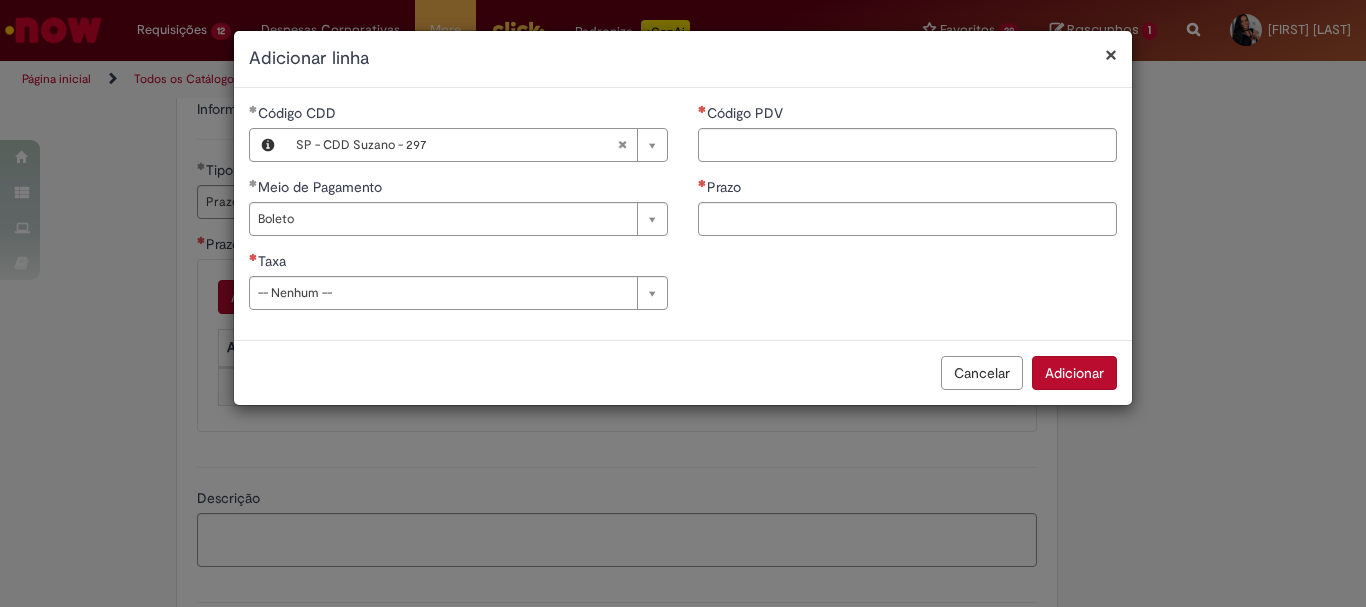 click on "**********" at bounding box center (458, 214) 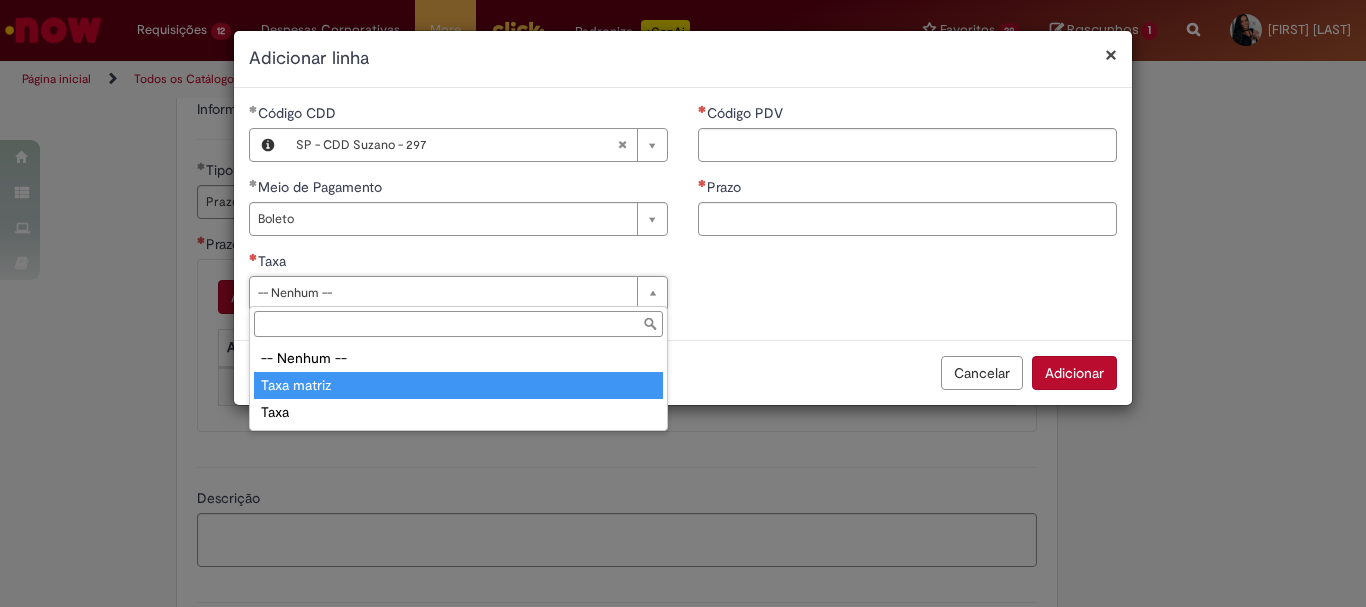 type on "**********" 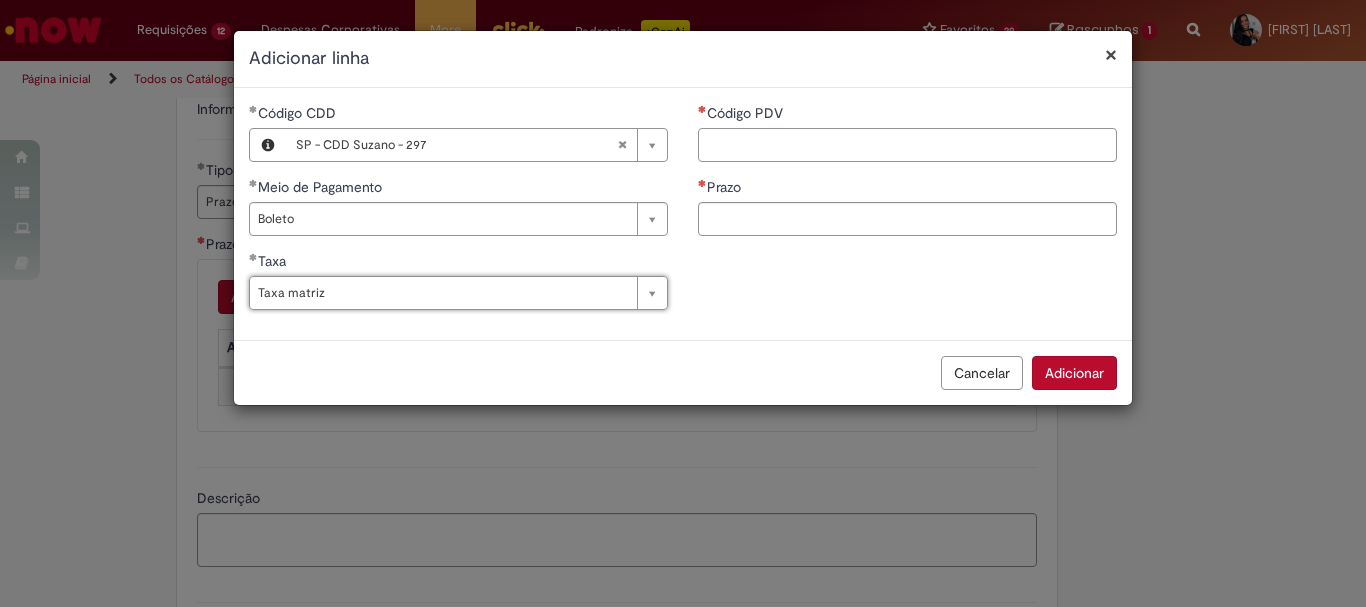 click on "Código PDV" at bounding box center (907, 145) 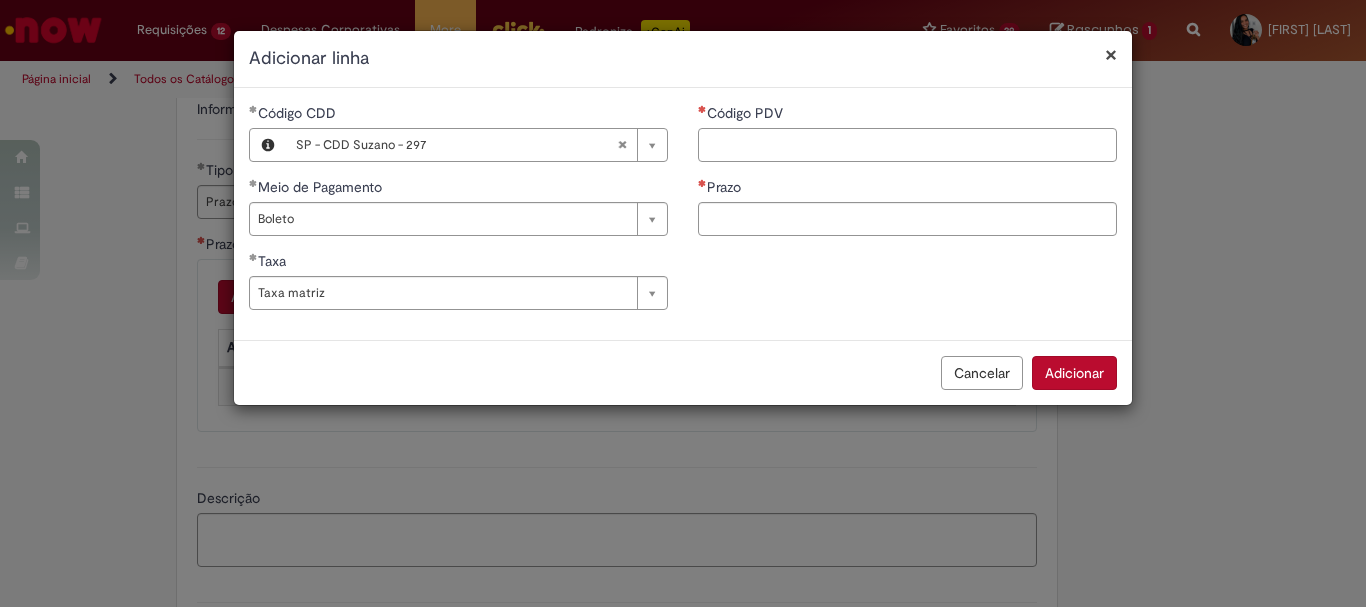 paste on "*****" 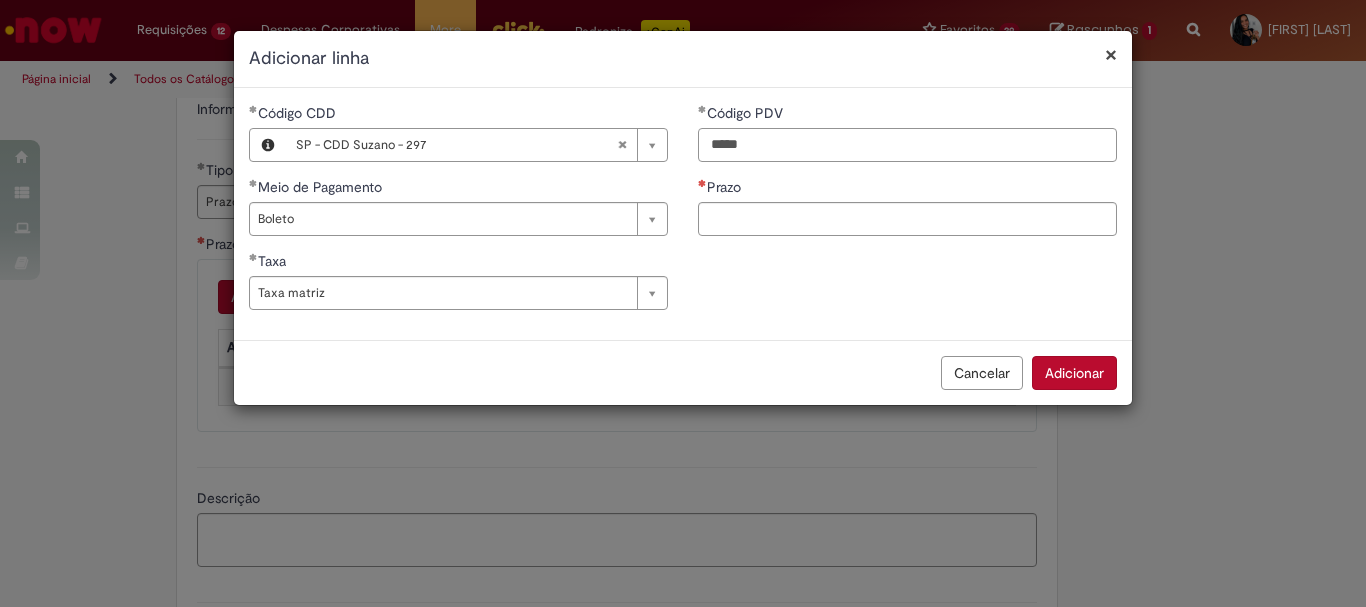 type on "*****" 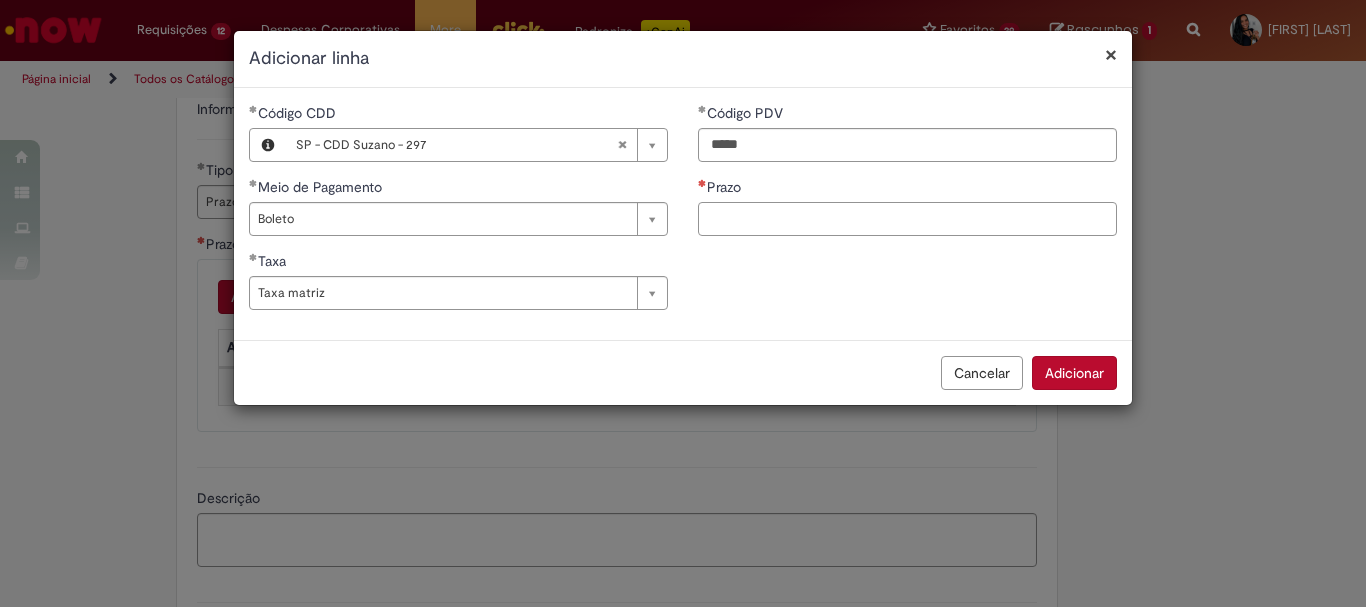 click on "Prazo" at bounding box center (907, 219) 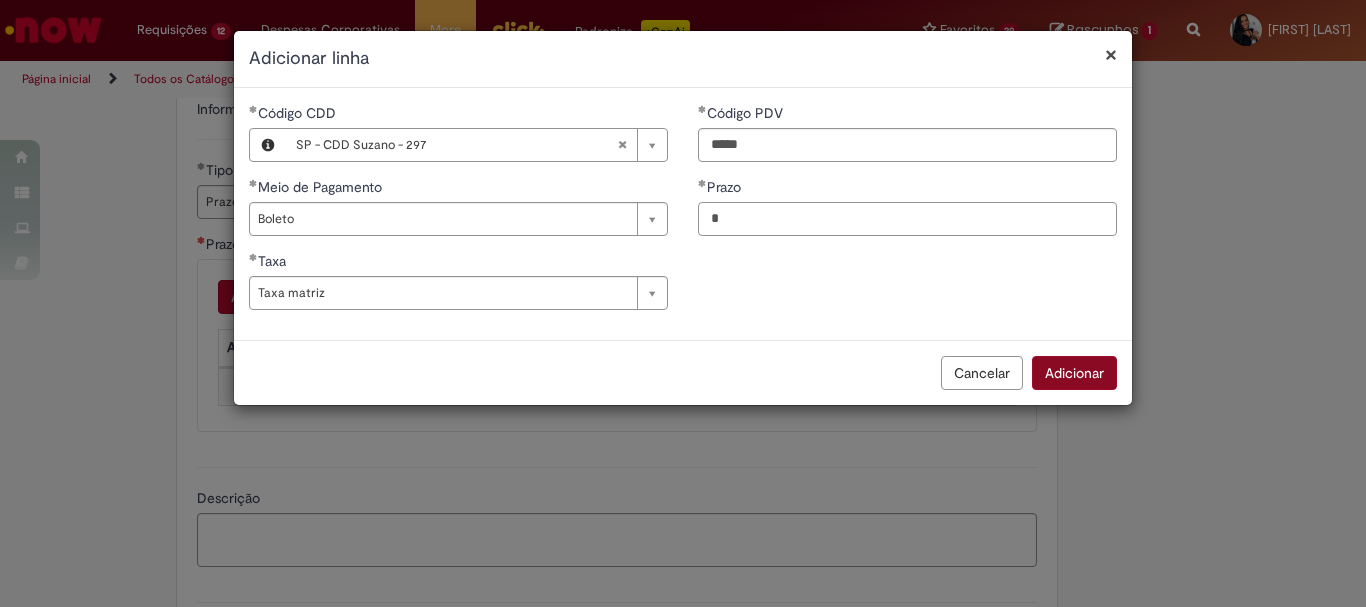 type on "*" 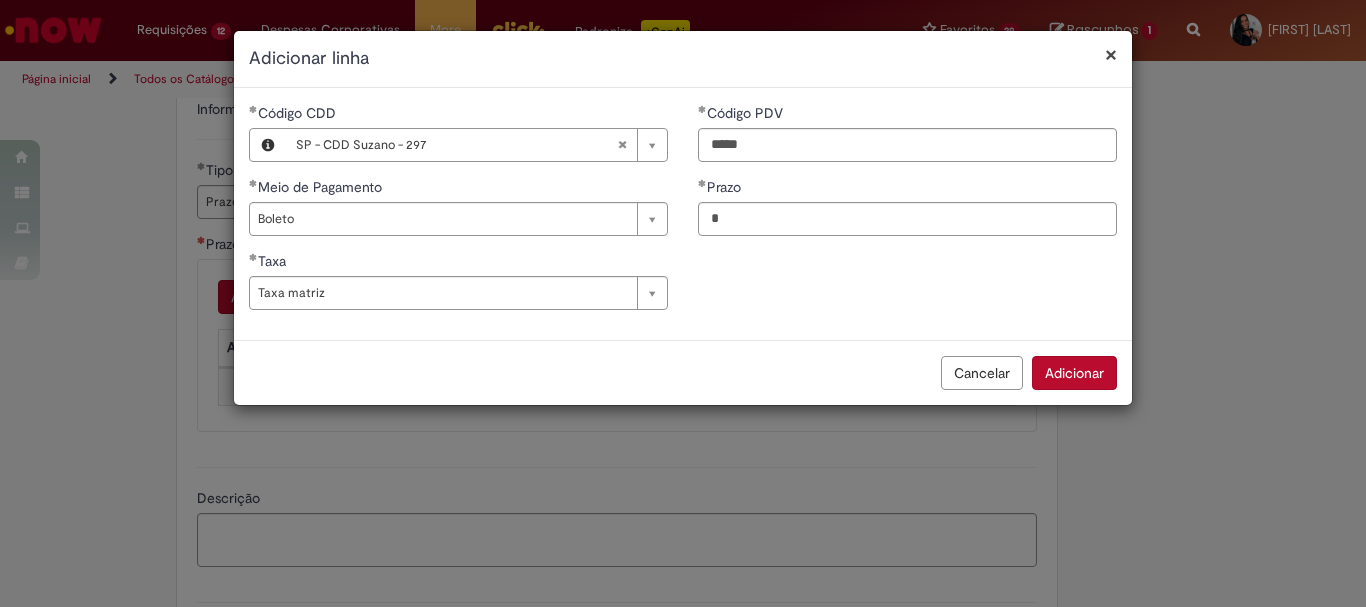 click on "Adicionar" at bounding box center (1074, 373) 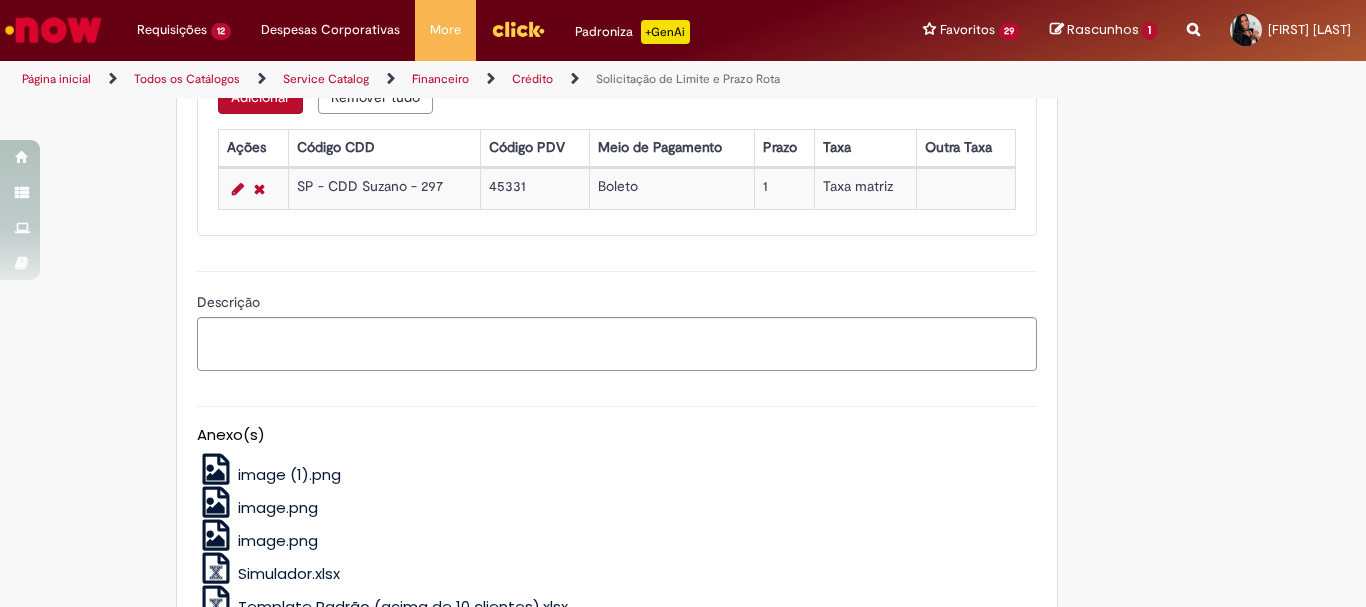 scroll, scrollTop: 1400, scrollLeft: 0, axis: vertical 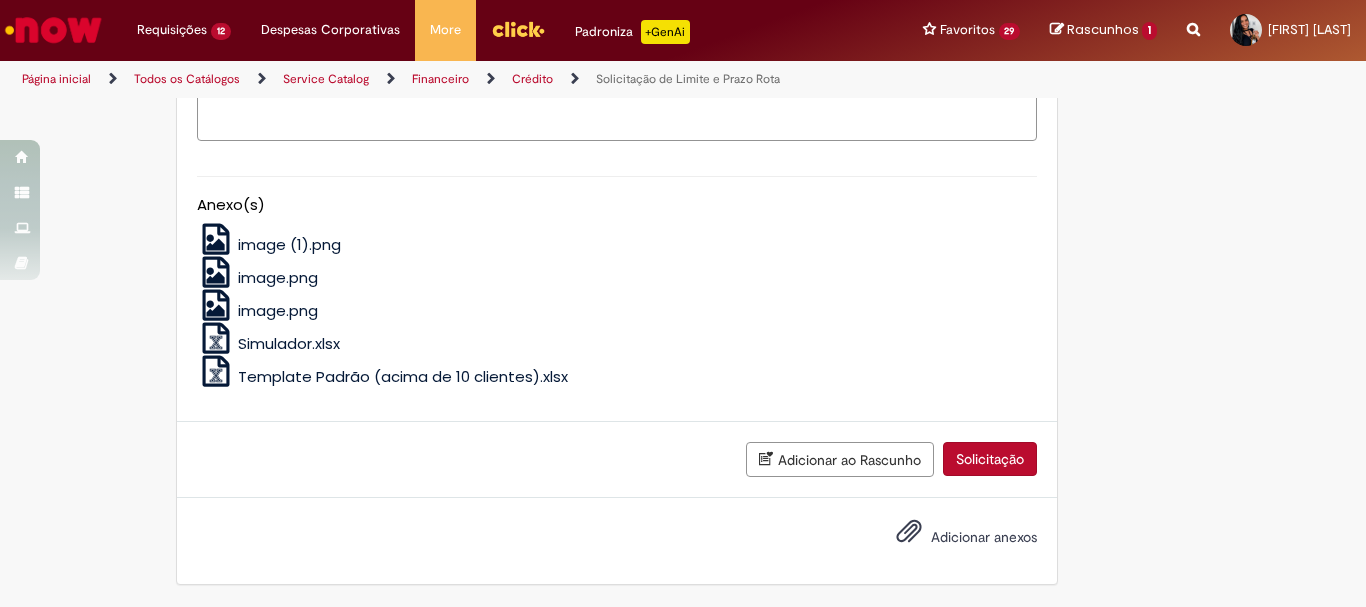 click on "Adicionar anexos" at bounding box center [952, 538] 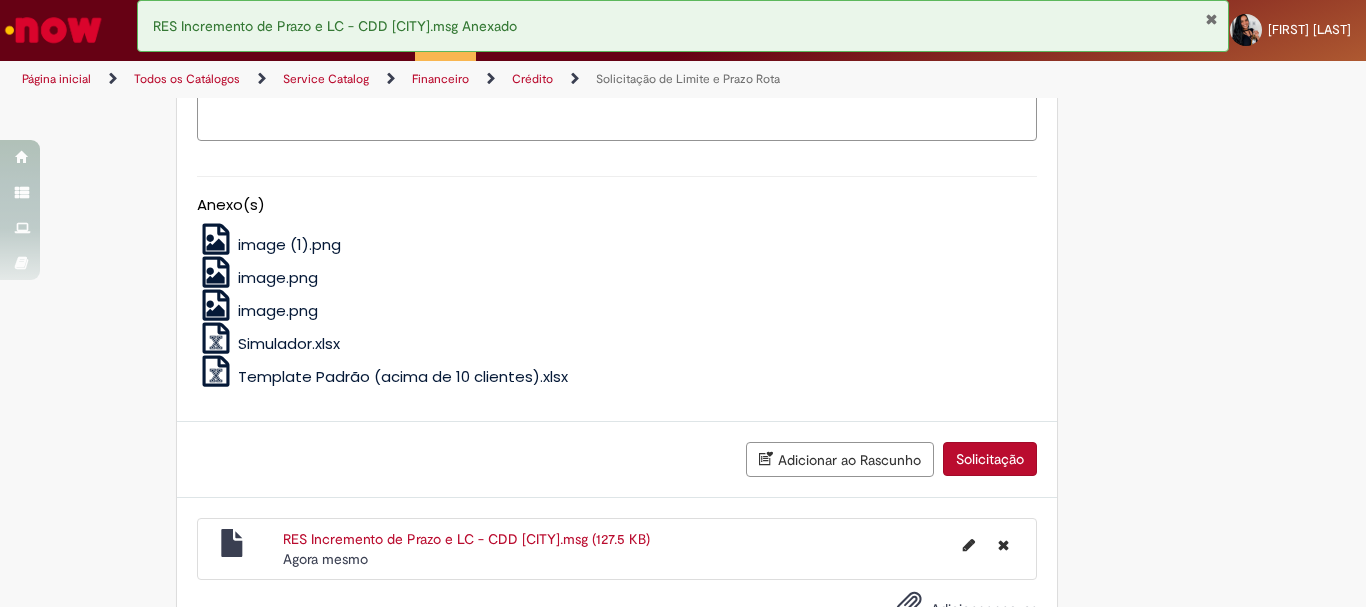 click on "Solicitação" at bounding box center (990, 459) 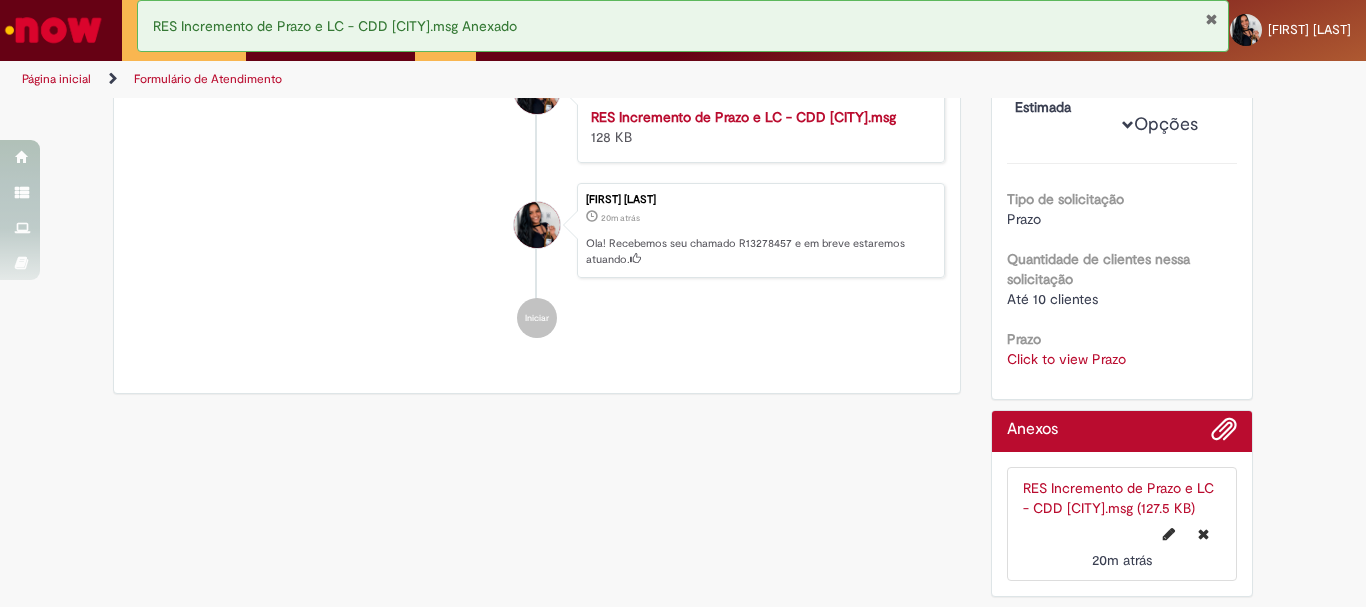 scroll, scrollTop: 0, scrollLeft: 0, axis: both 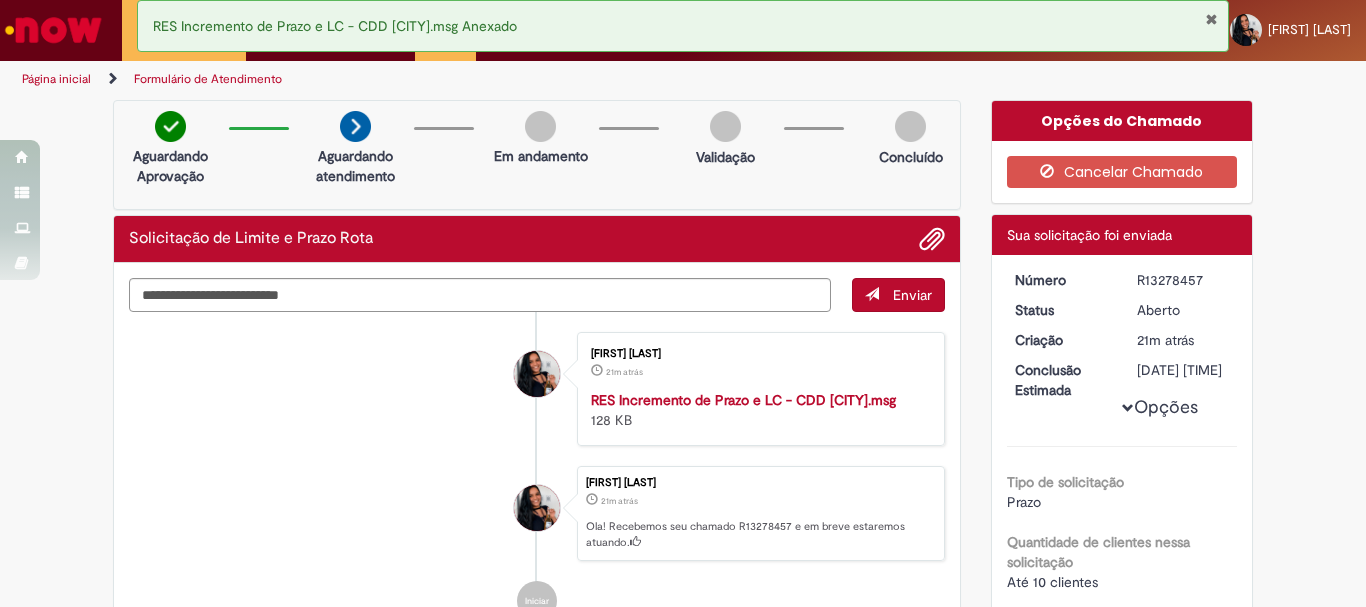 click at bounding box center [1211, 19] 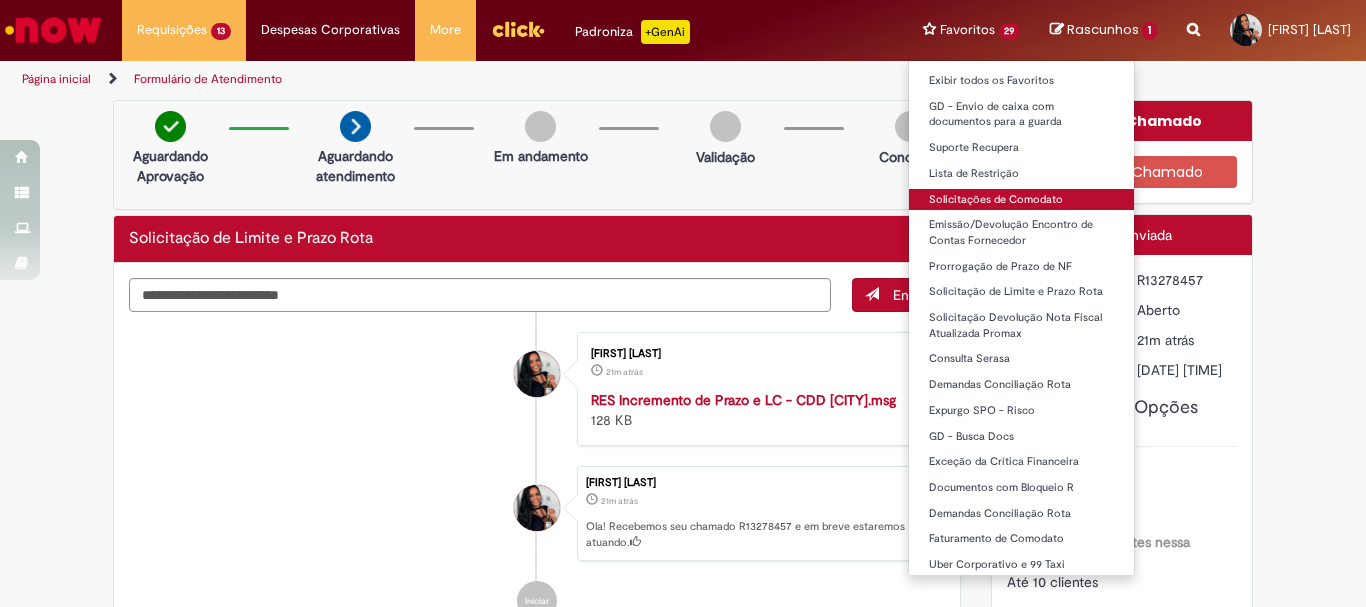 click on "Solicitações de Comodato" at bounding box center (1022, 200) 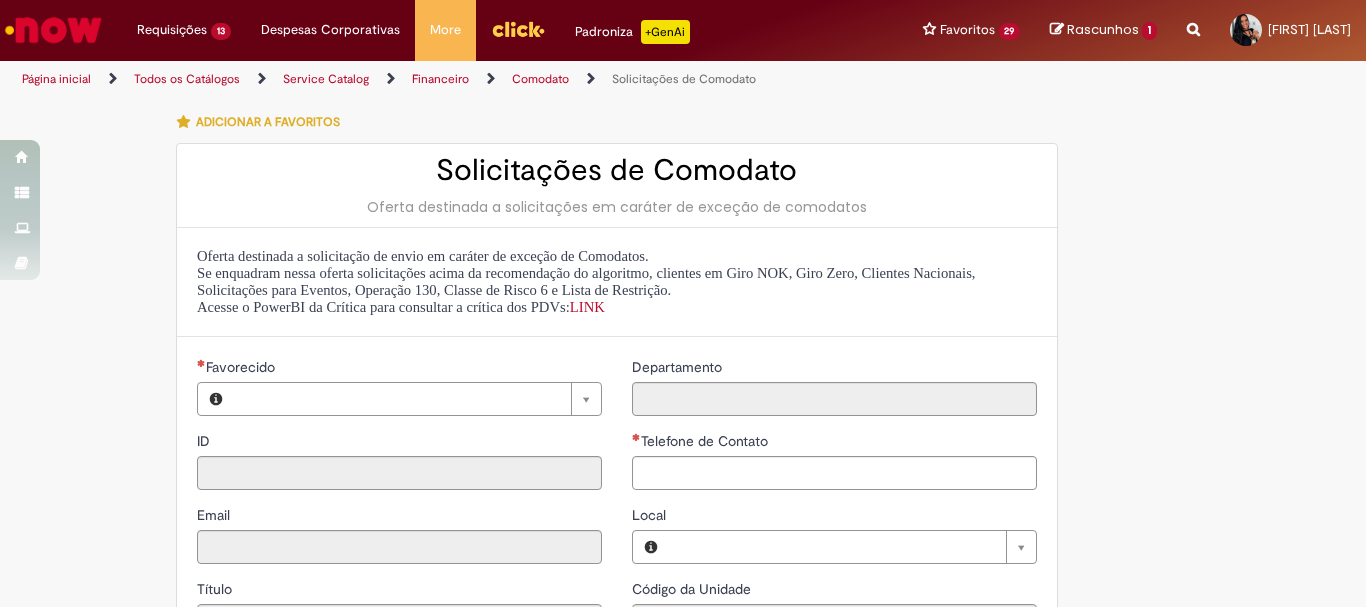 type on "********" 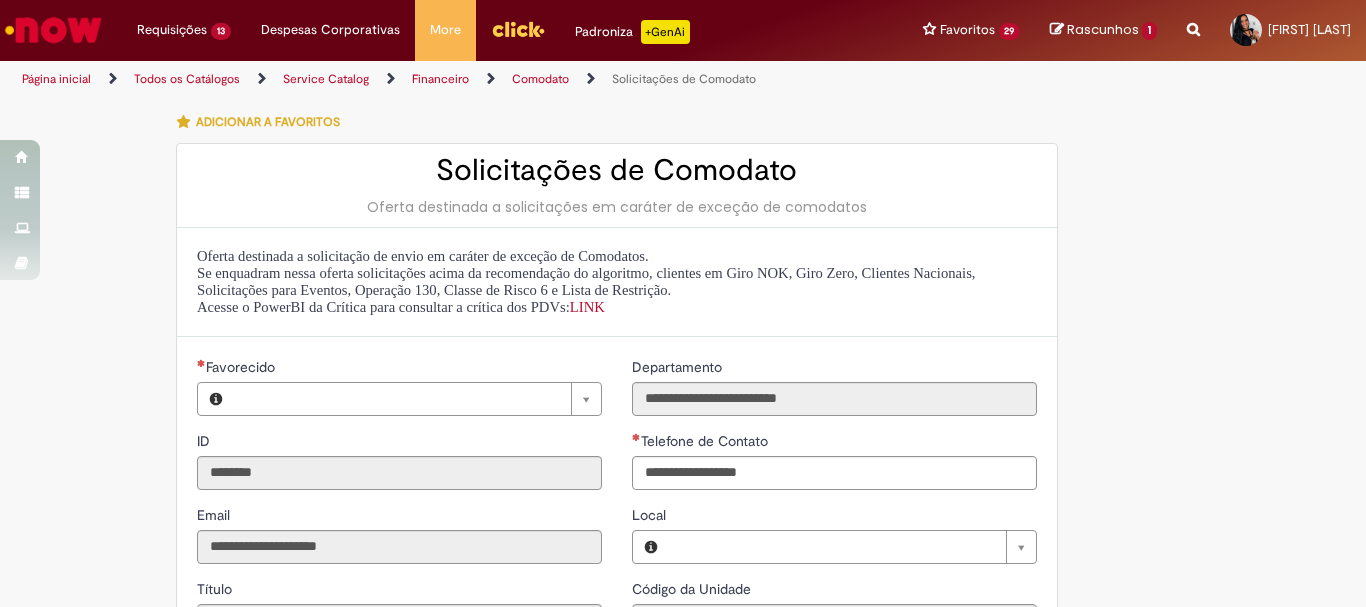 type on "**********" 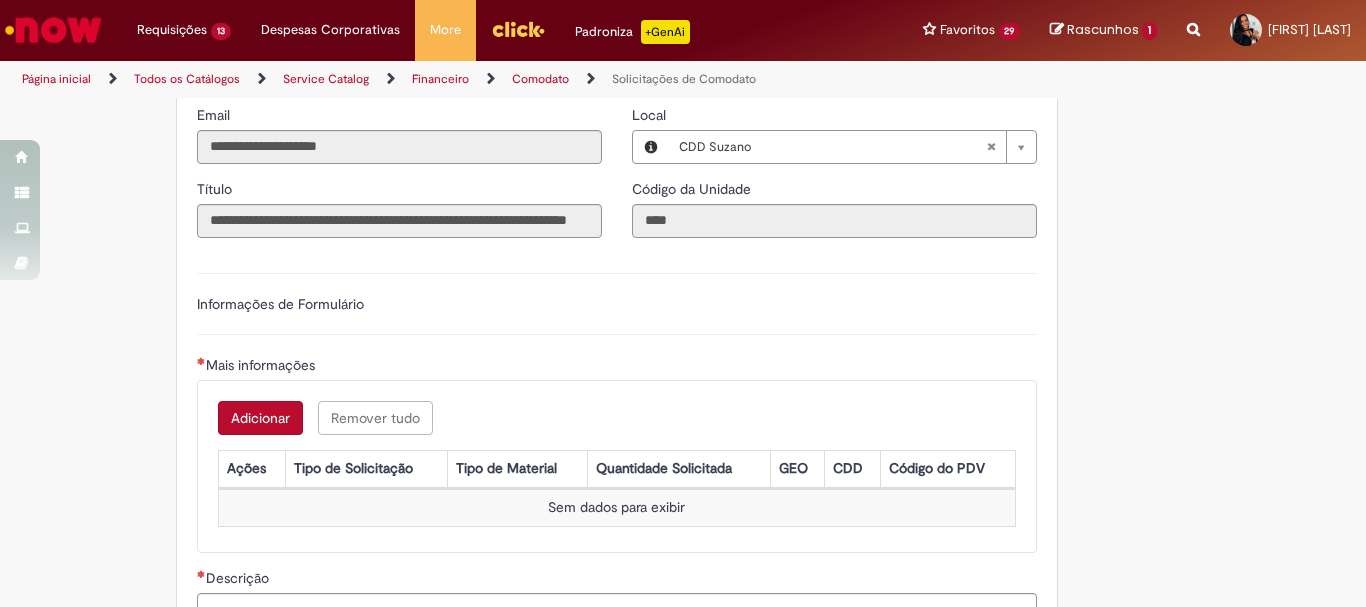 scroll, scrollTop: 600, scrollLeft: 0, axis: vertical 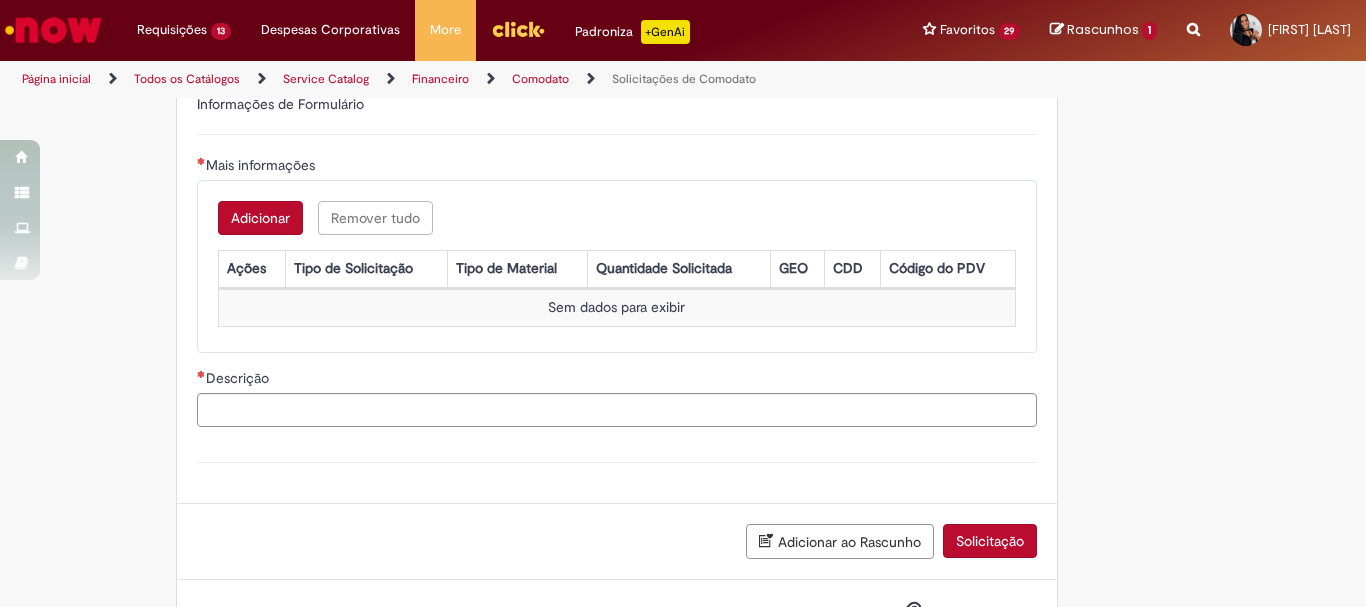 click on "Adicionar Remover tudo" at bounding box center (617, 218) 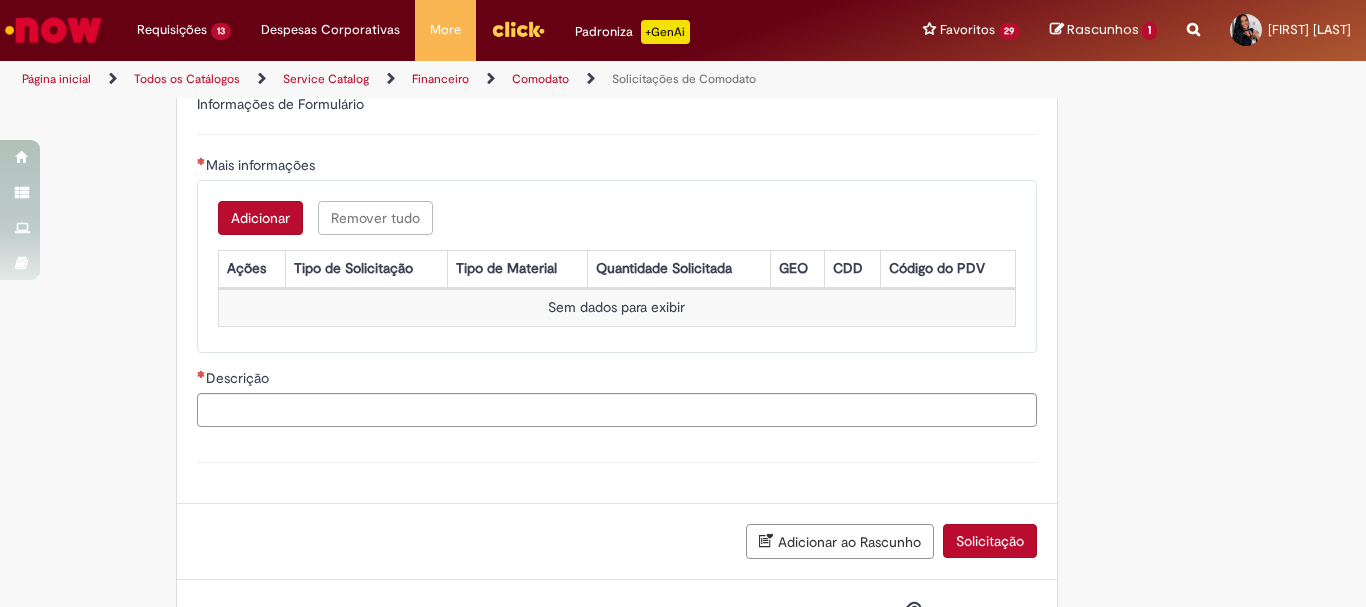 click on "Adicionar" at bounding box center [260, 218] 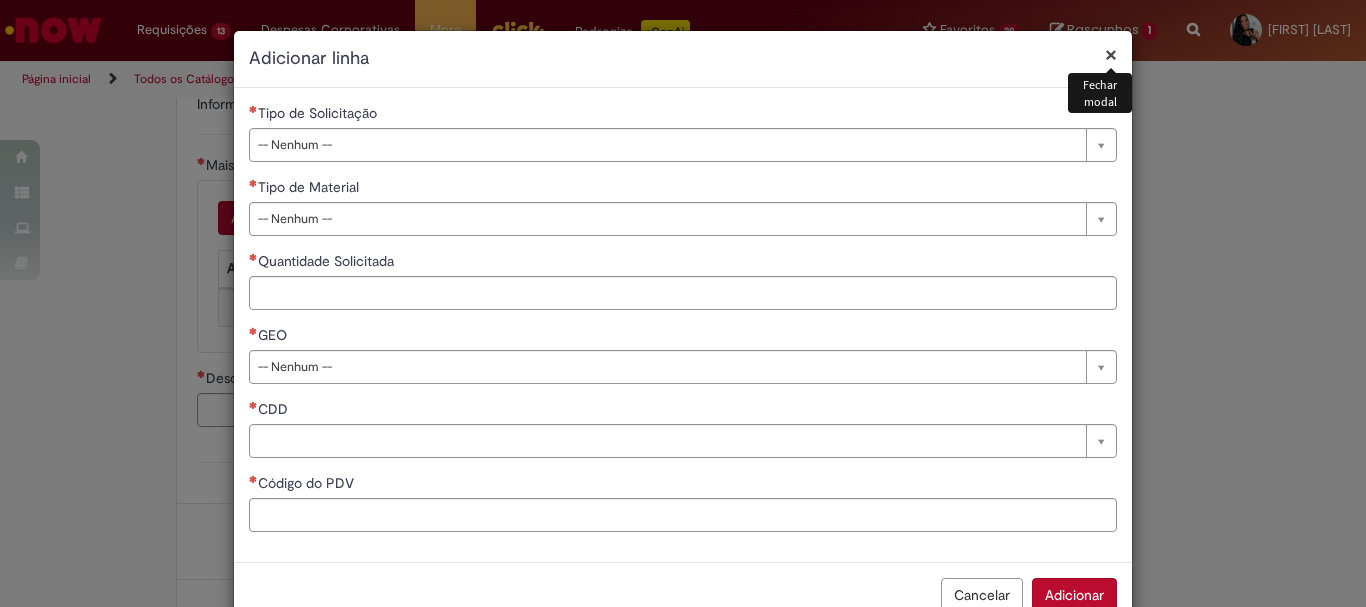 click on "**********" at bounding box center [683, 325] 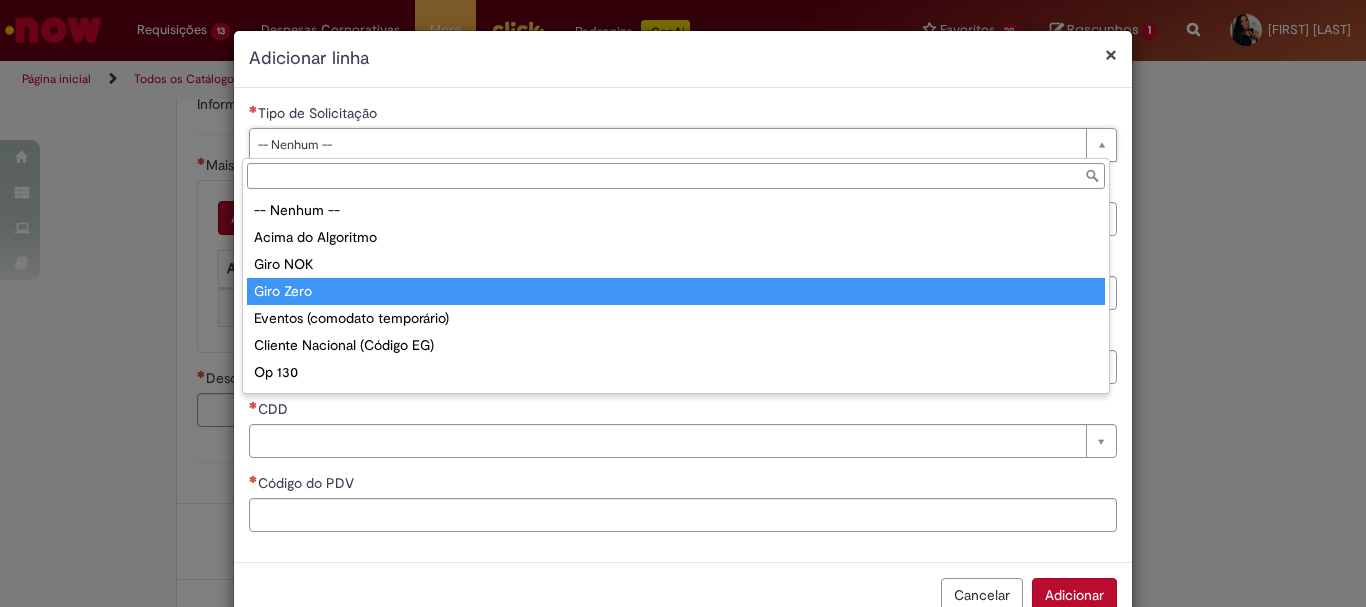 scroll, scrollTop: 51, scrollLeft: 0, axis: vertical 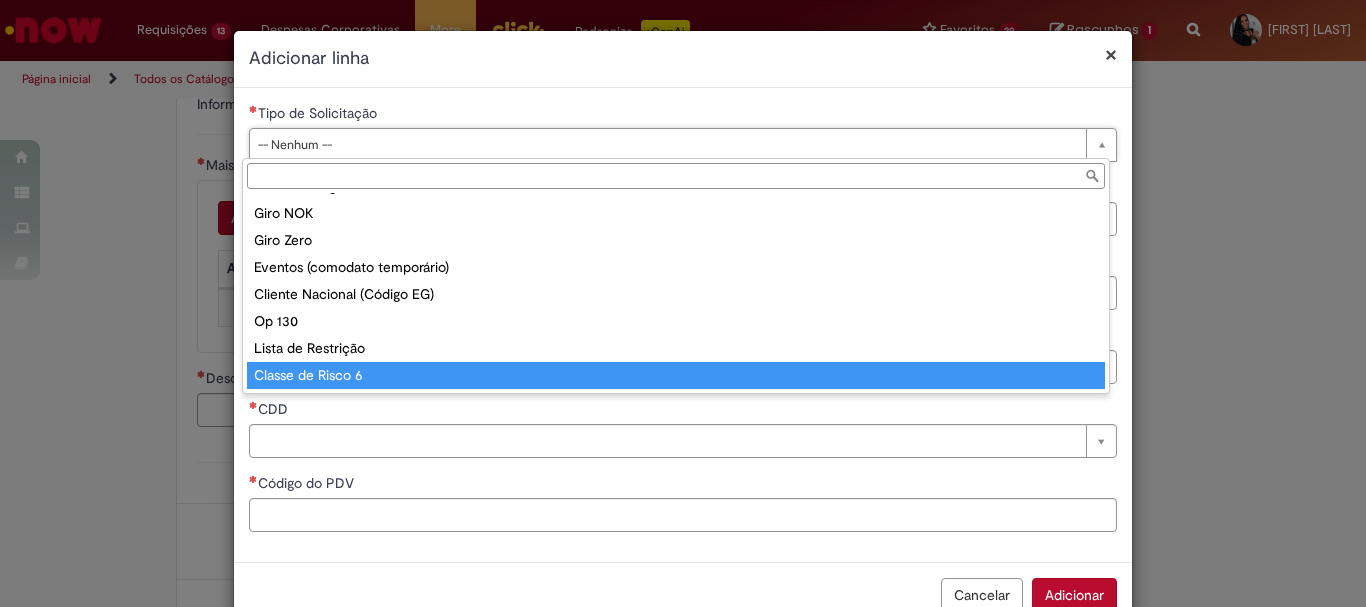 type on "**********" 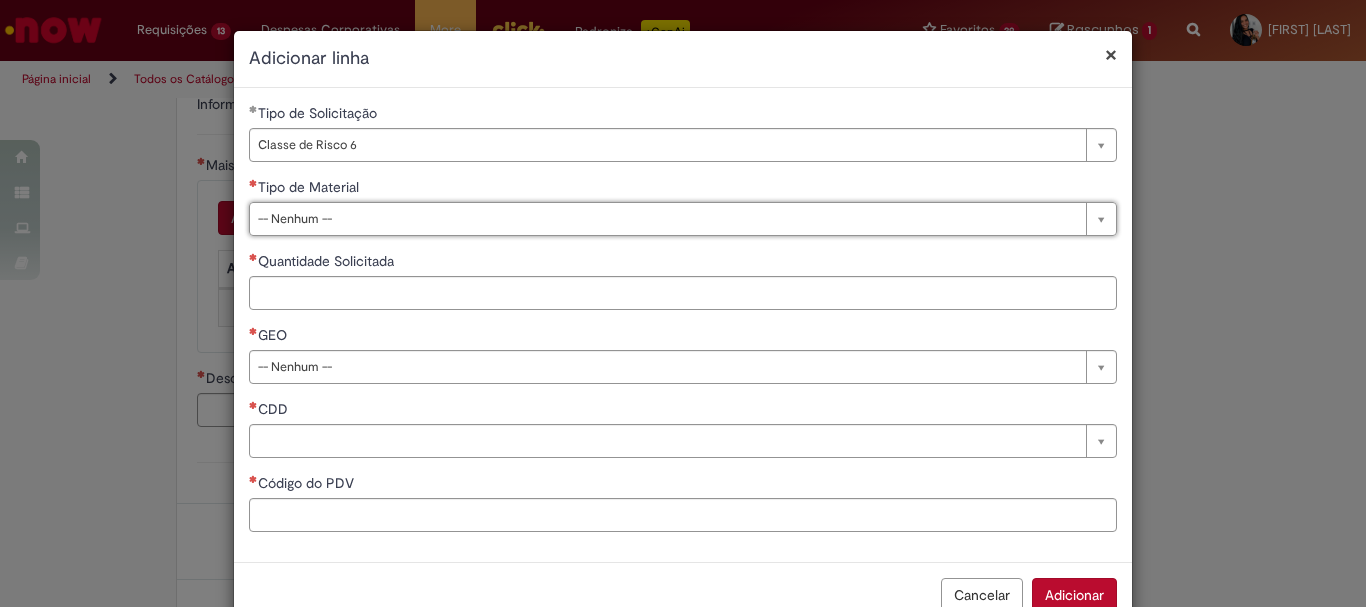 scroll, scrollTop: 43, scrollLeft: 0, axis: vertical 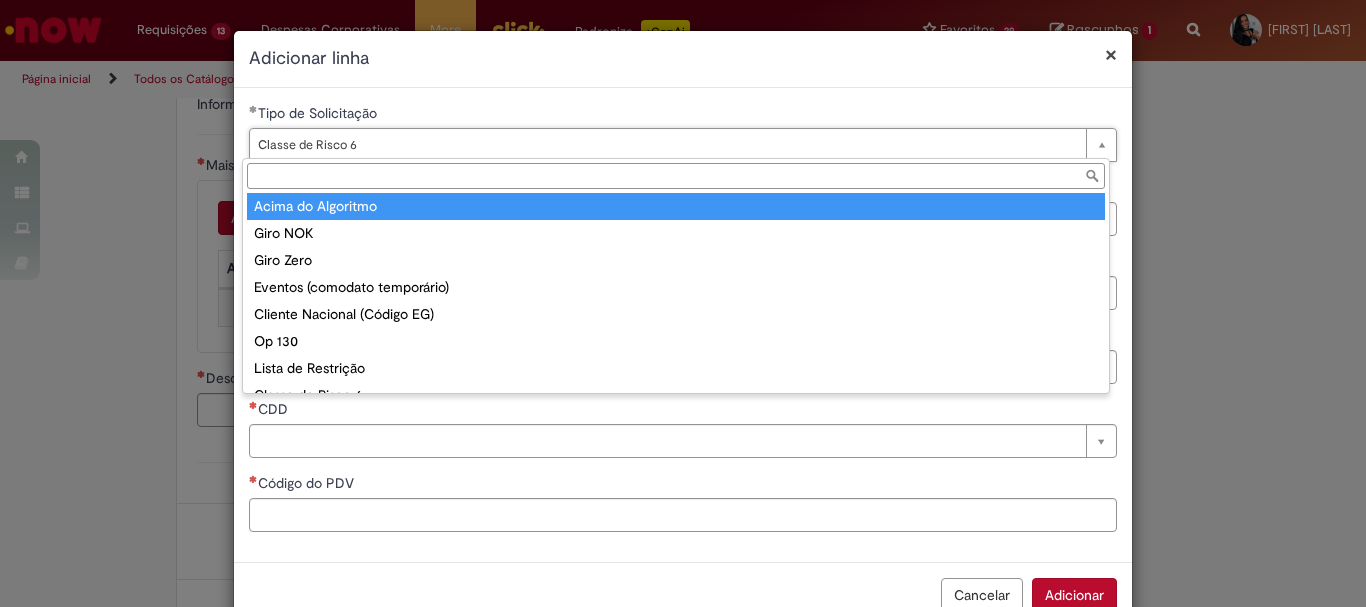 type on "**********" 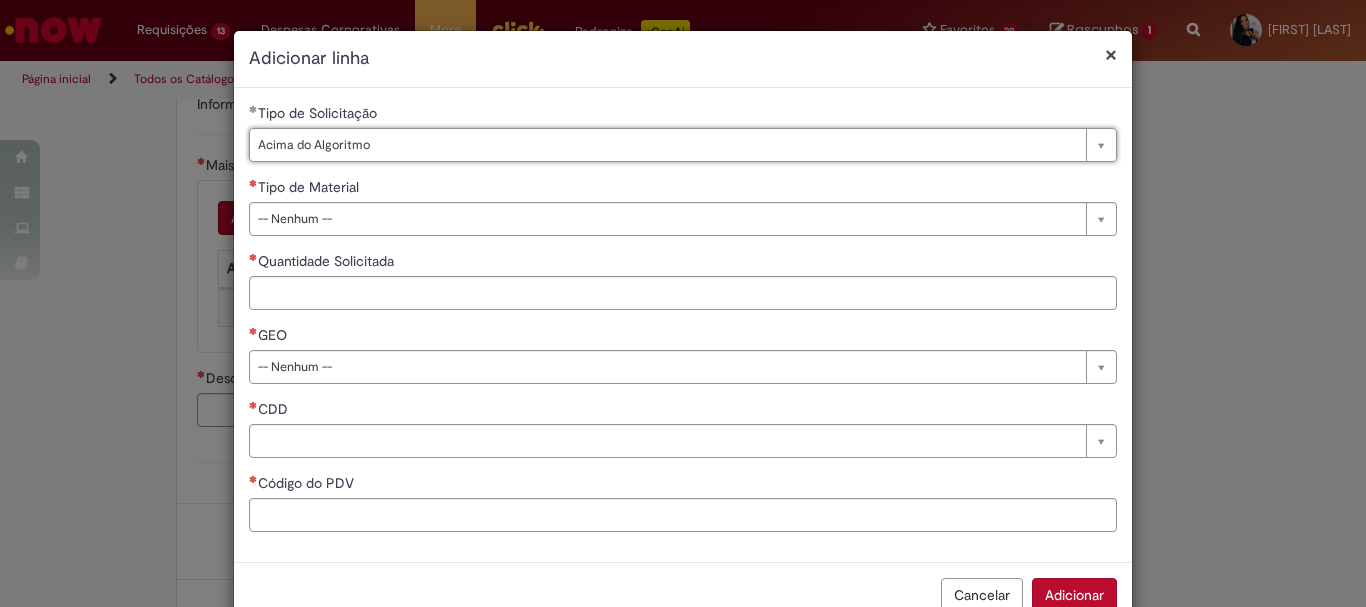 scroll, scrollTop: 0, scrollLeft: 0, axis: both 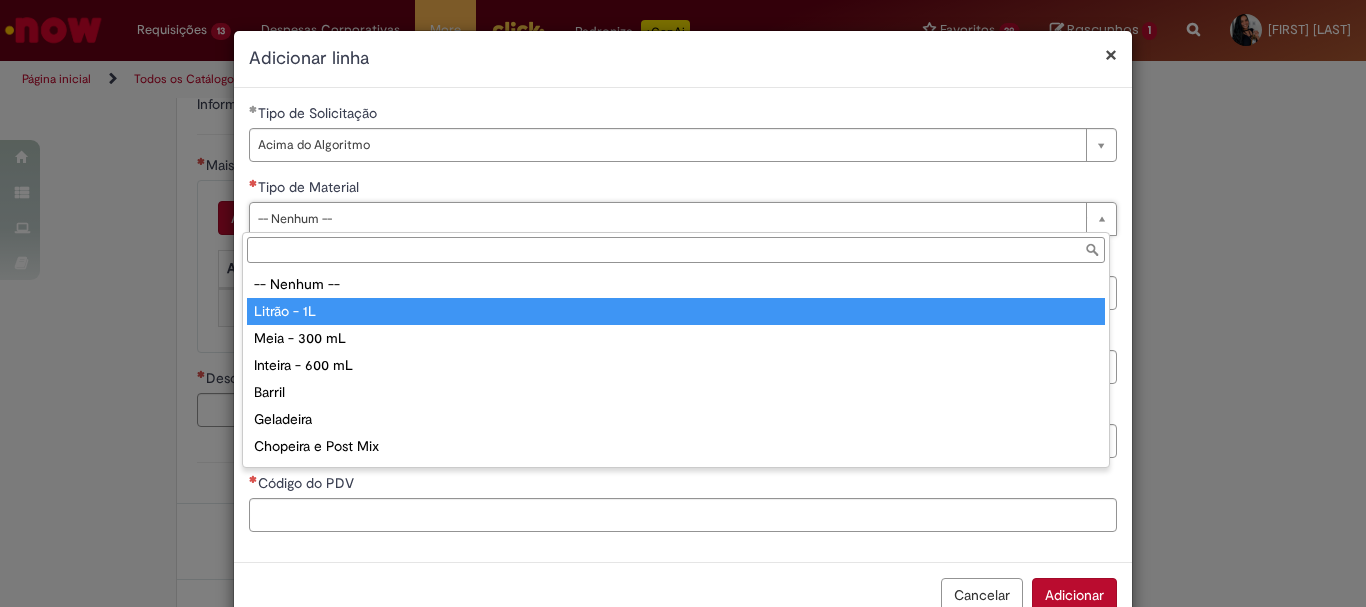 type on "**********" 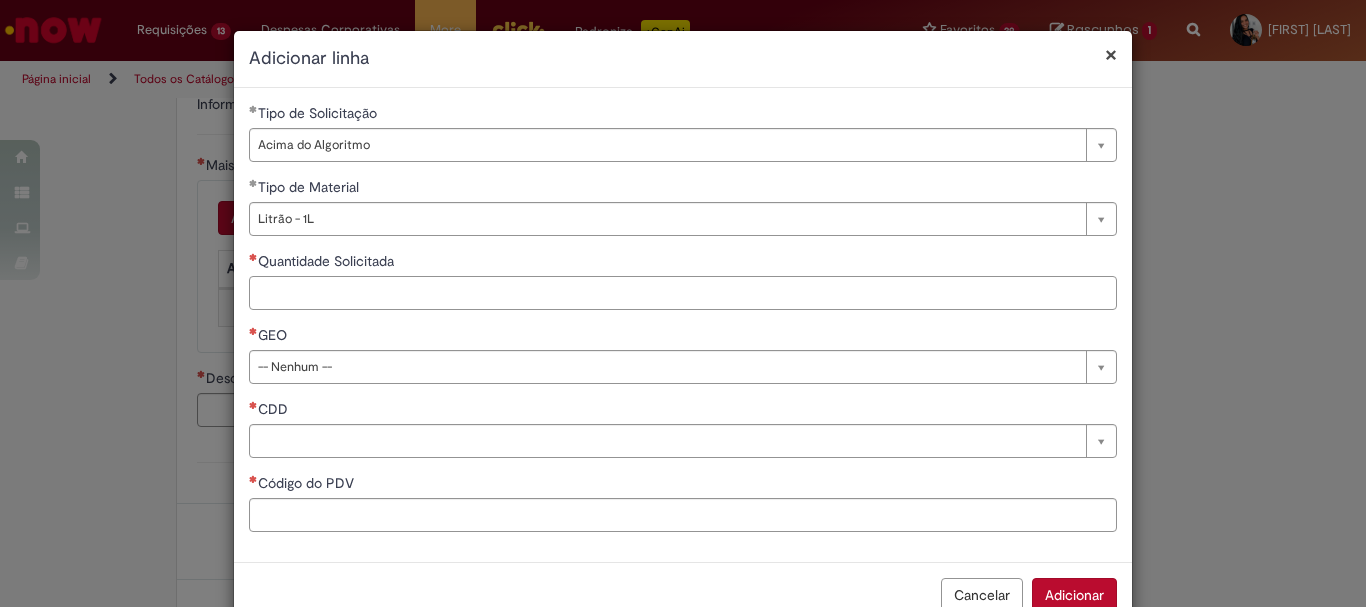 click on "Quantidade Solicitada" at bounding box center [683, 293] 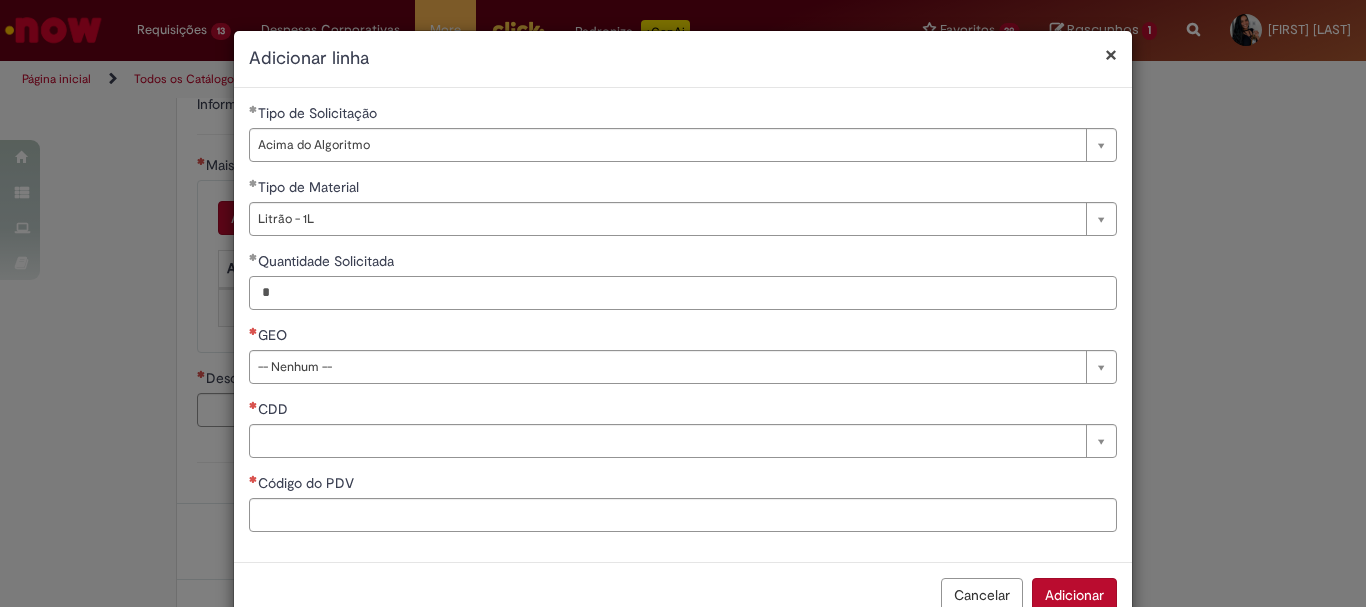 type on "*" 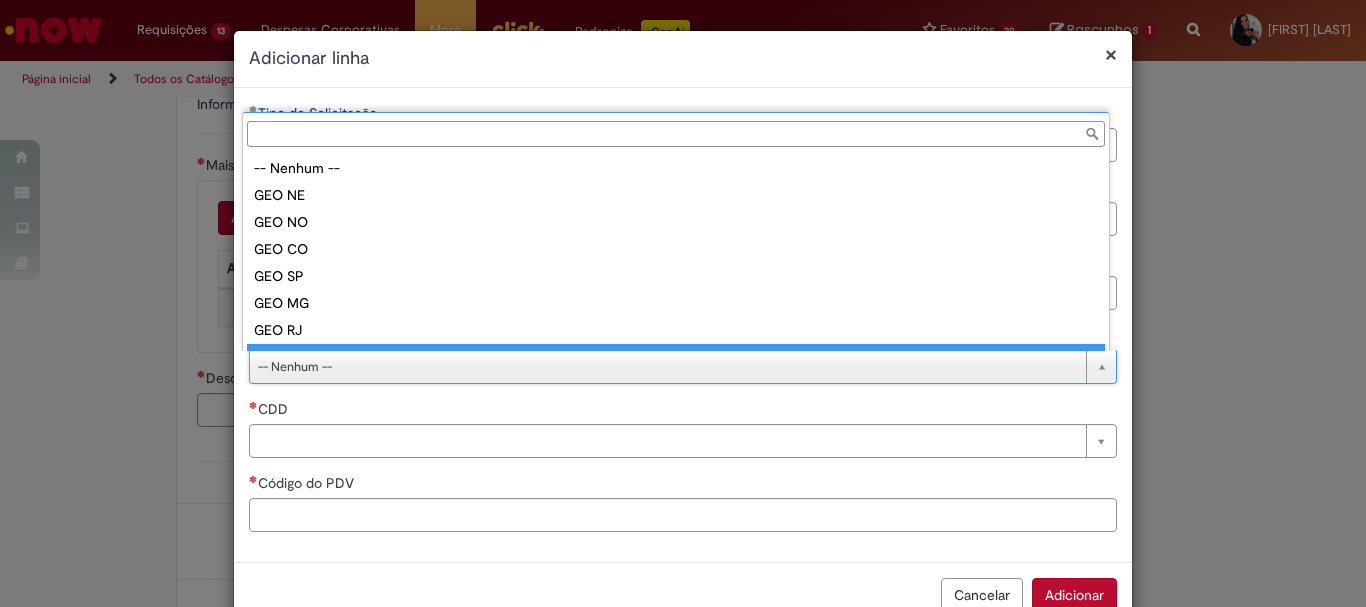 scroll, scrollTop: 16, scrollLeft: 0, axis: vertical 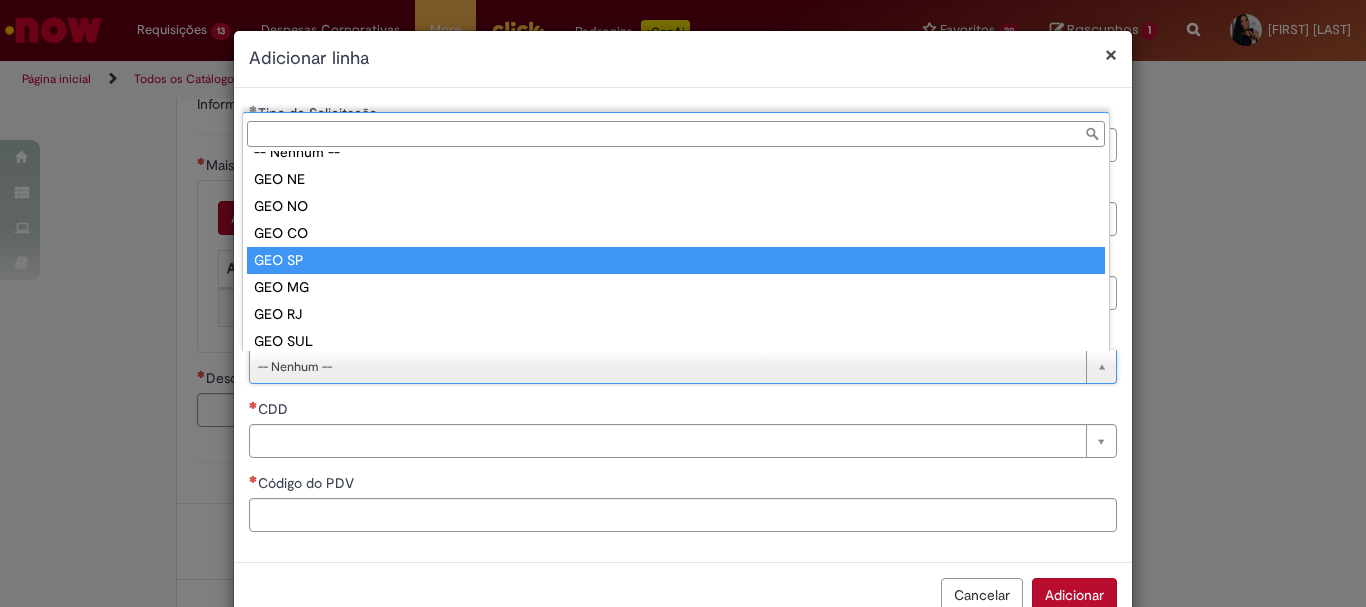 type on "******" 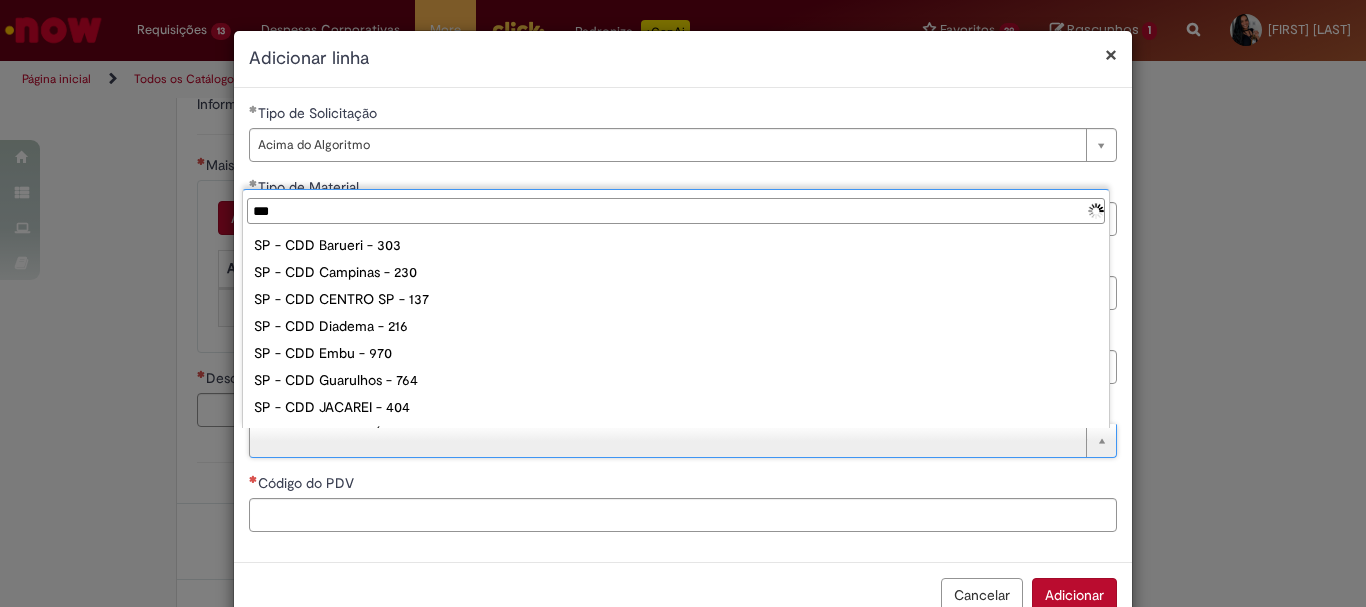 type on "****" 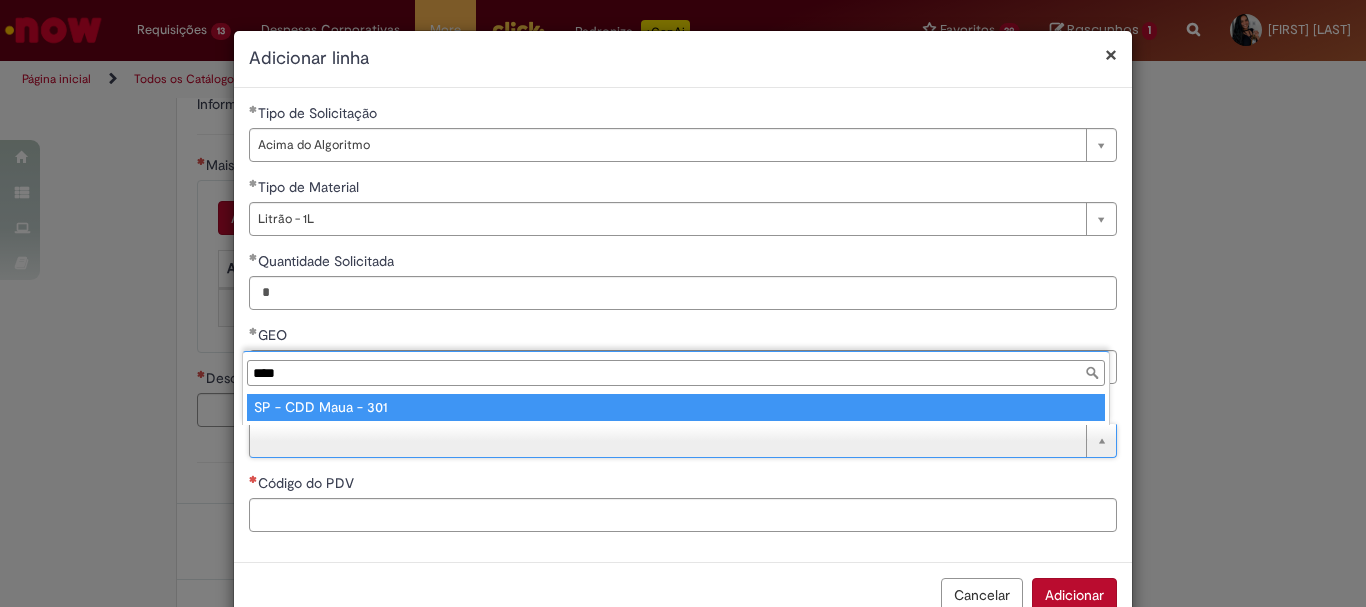 type on "**********" 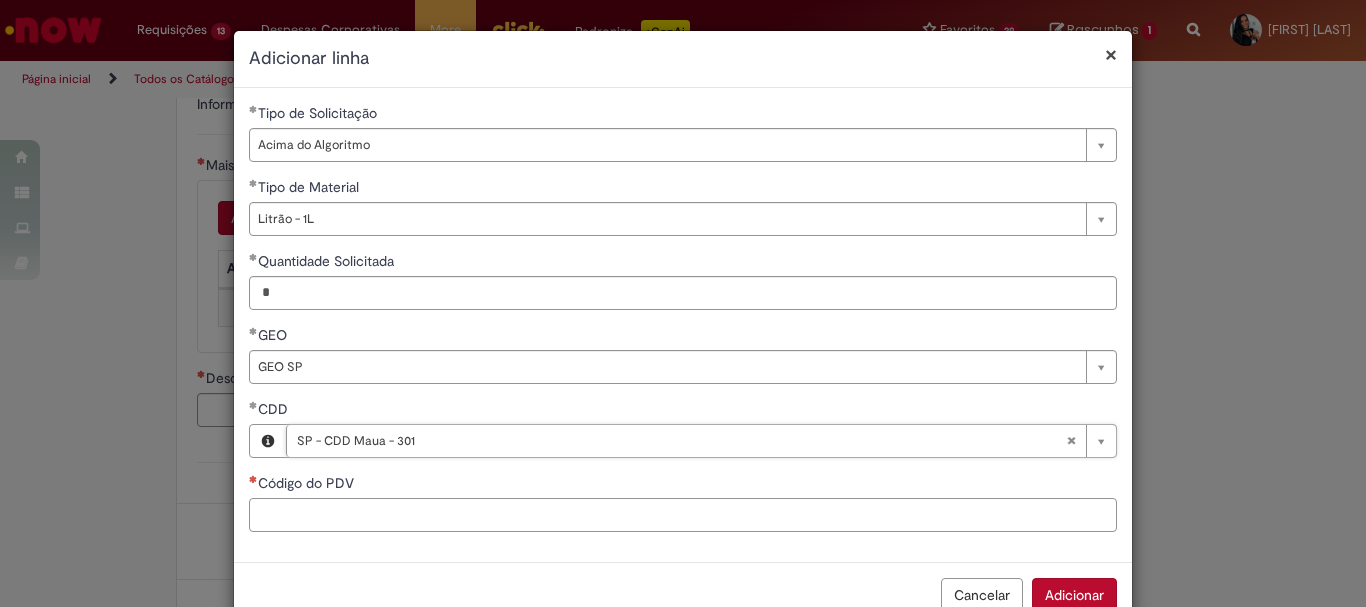 click on "Código do PDV" at bounding box center [683, 515] 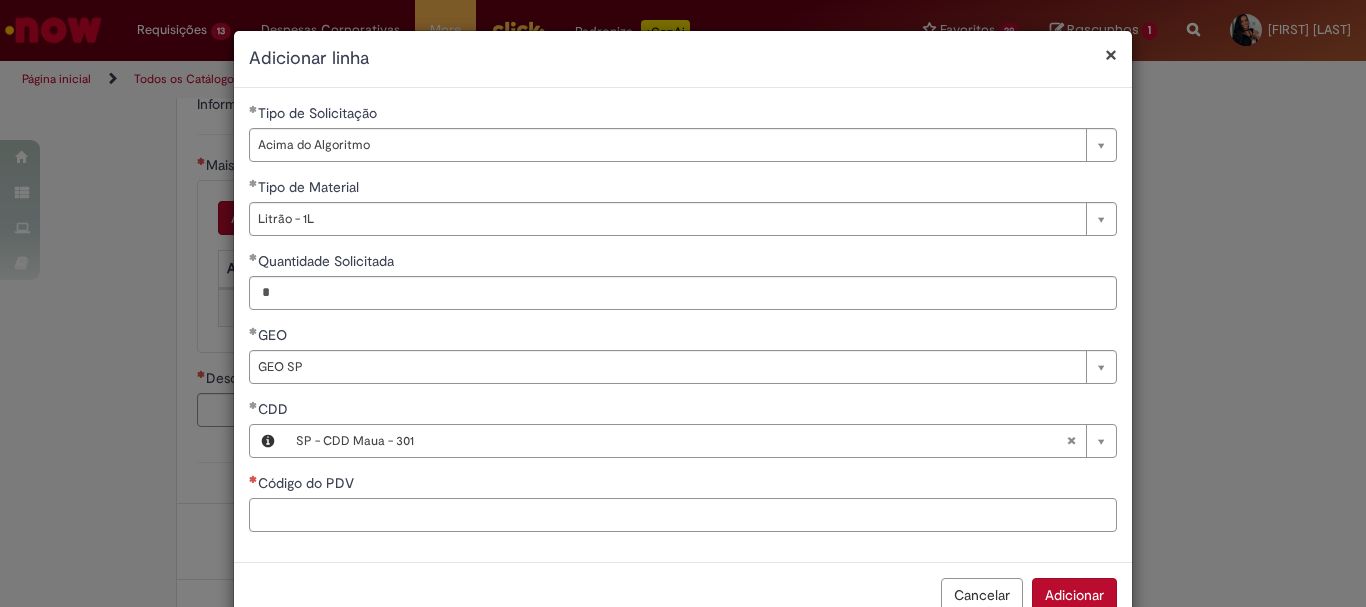 paste on "****" 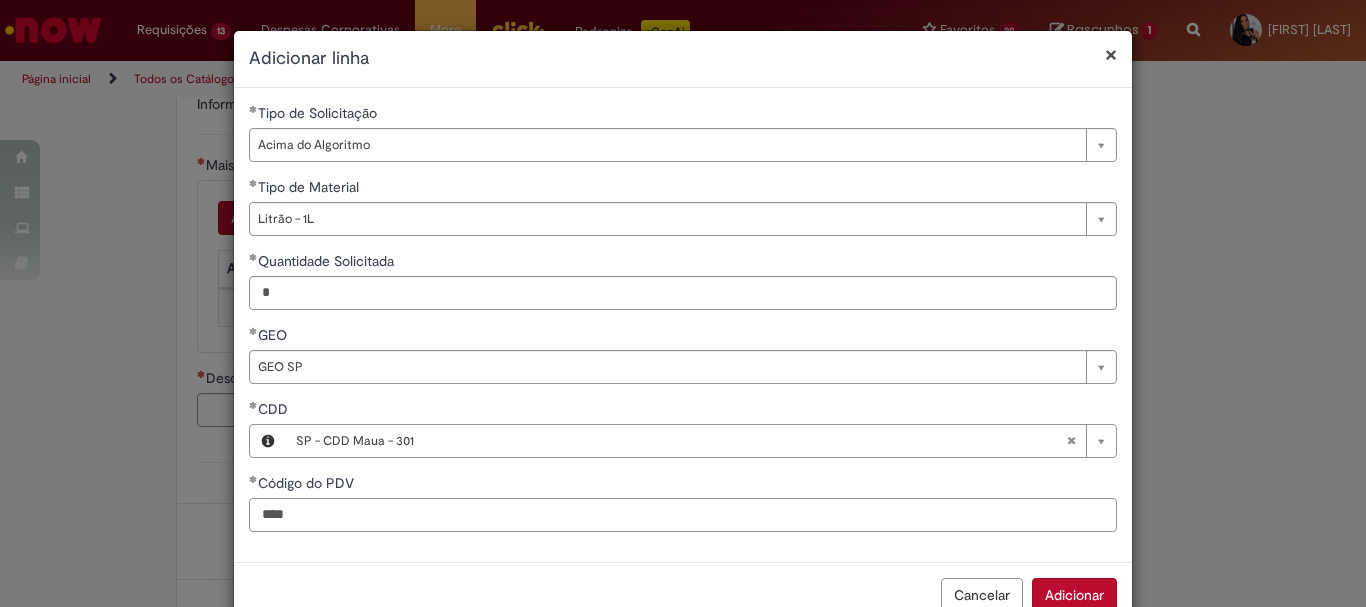 scroll, scrollTop: 51, scrollLeft: 0, axis: vertical 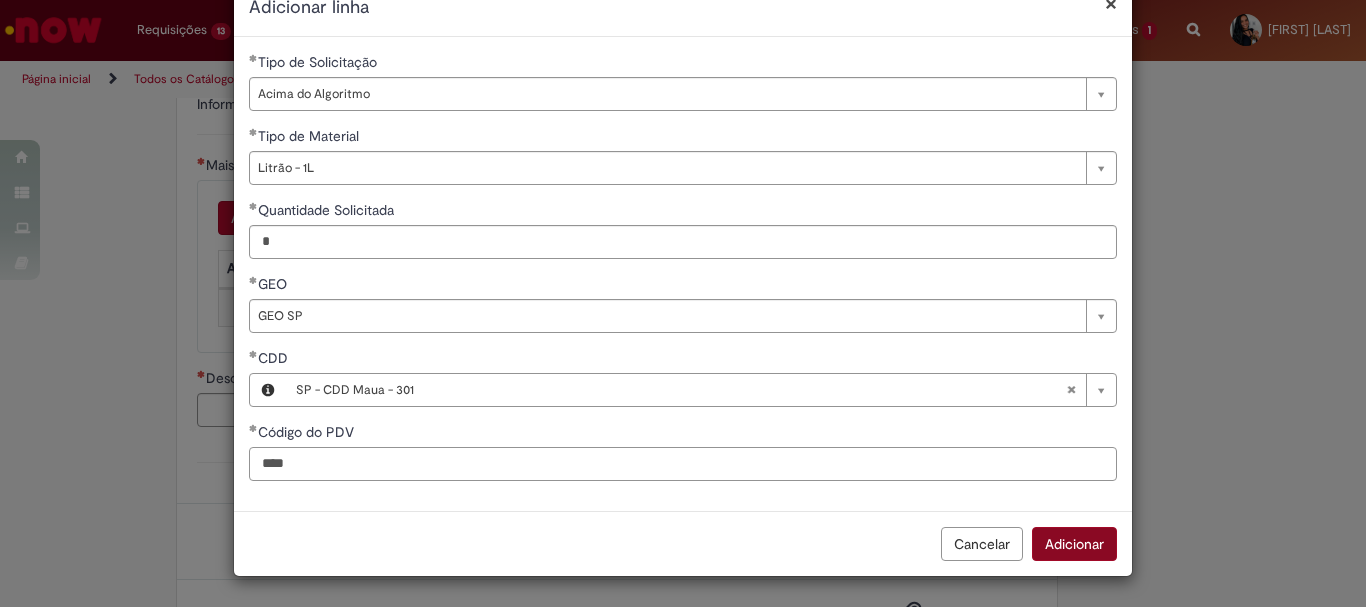 type on "****" 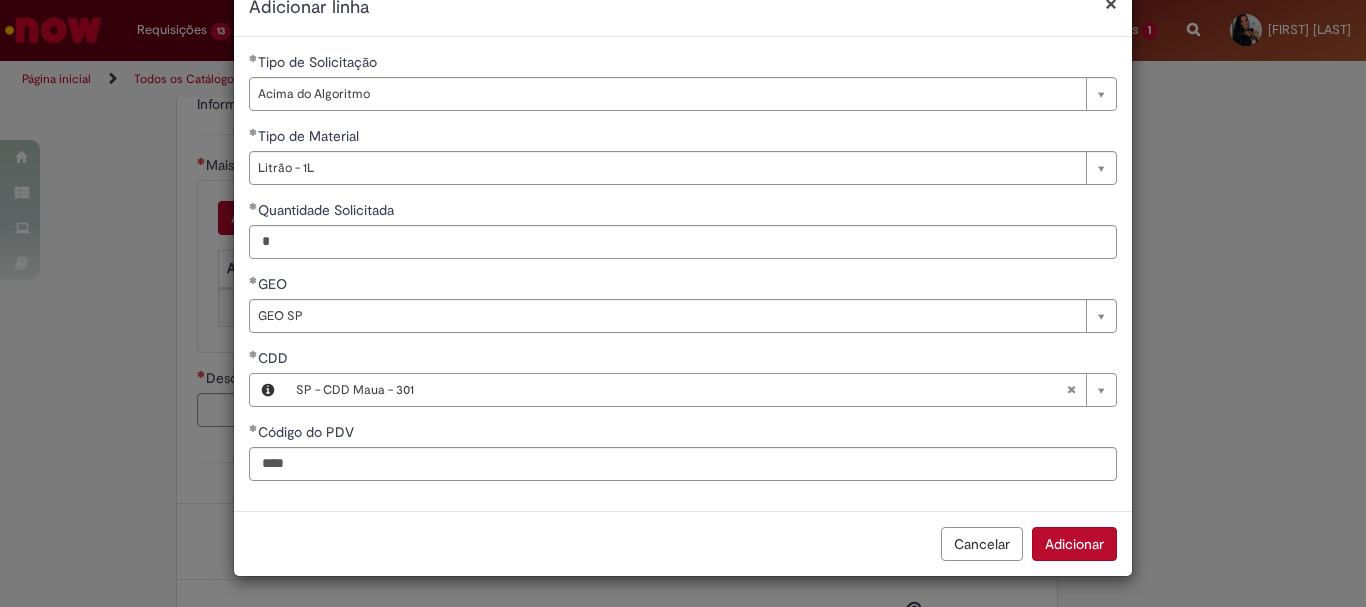 click on "Adicionar" at bounding box center (1074, 544) 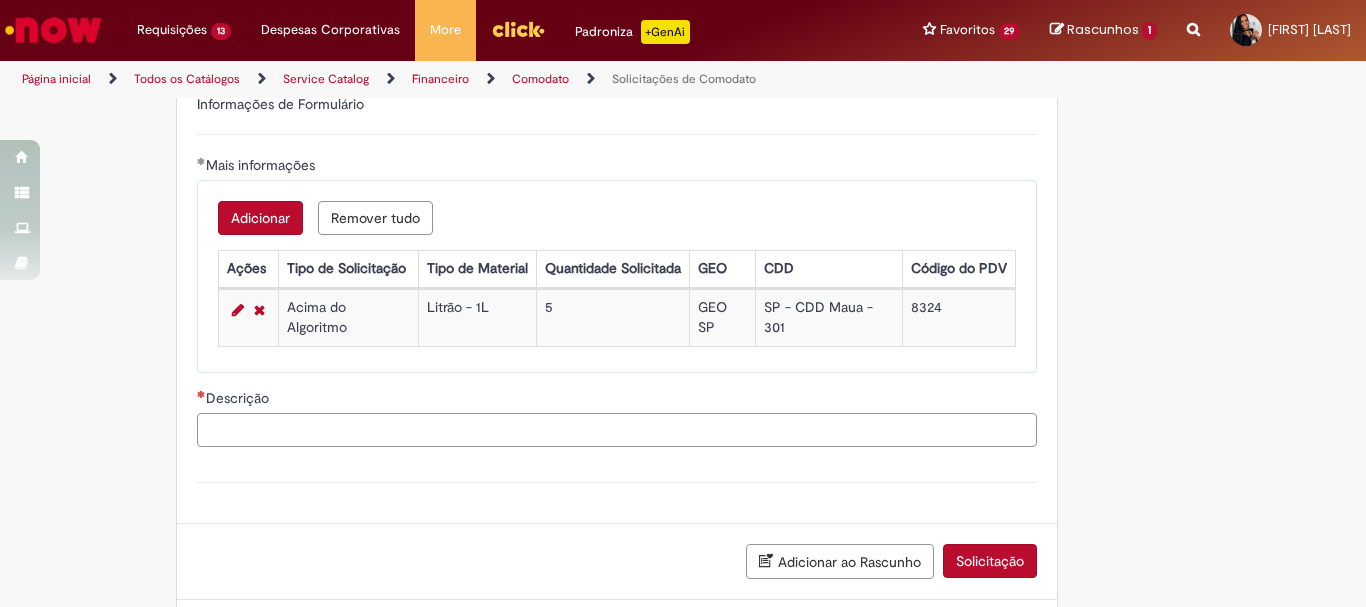 click on "Descrição" at bounding box center [617, 430] 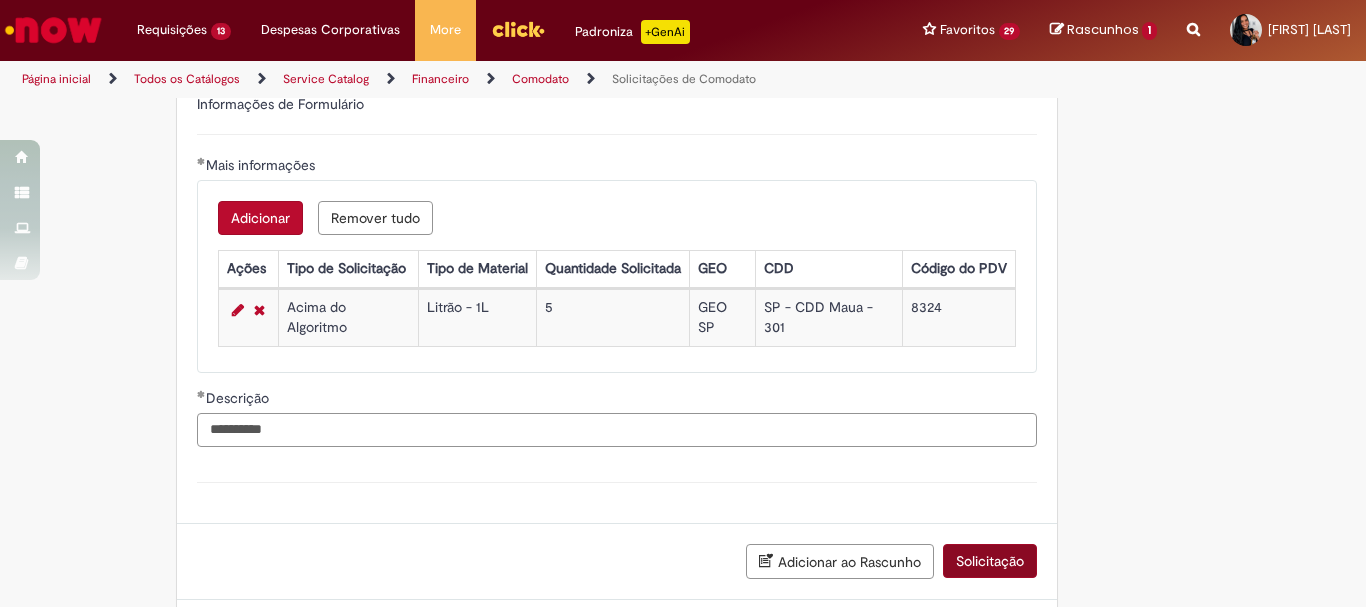 type on "**********" 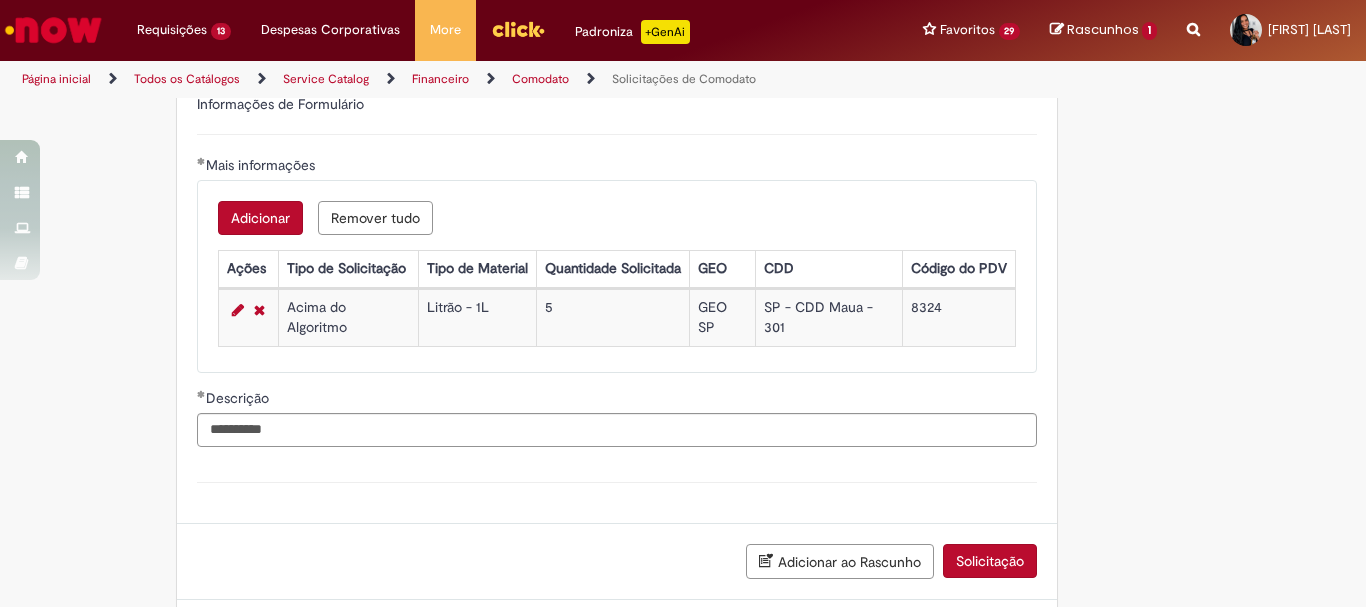 click on "Solicitação" at bounding box center (990, 561) 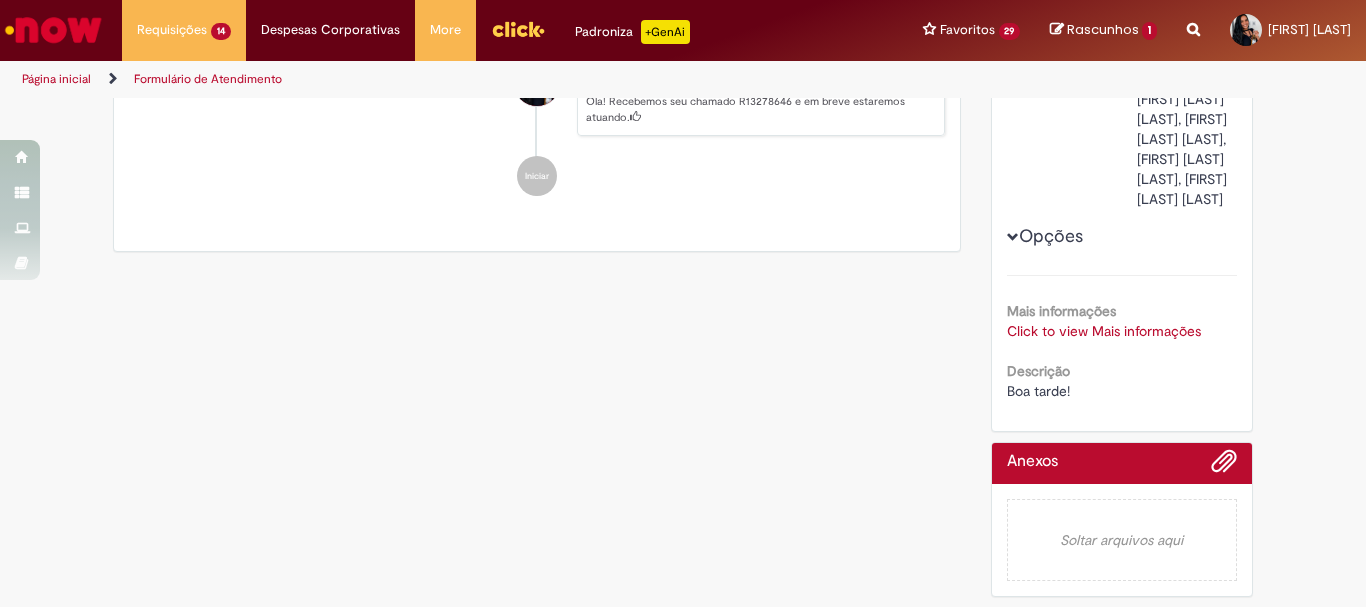 scroll, scrollTop: 0, scrollLeft: 0, axis: both 